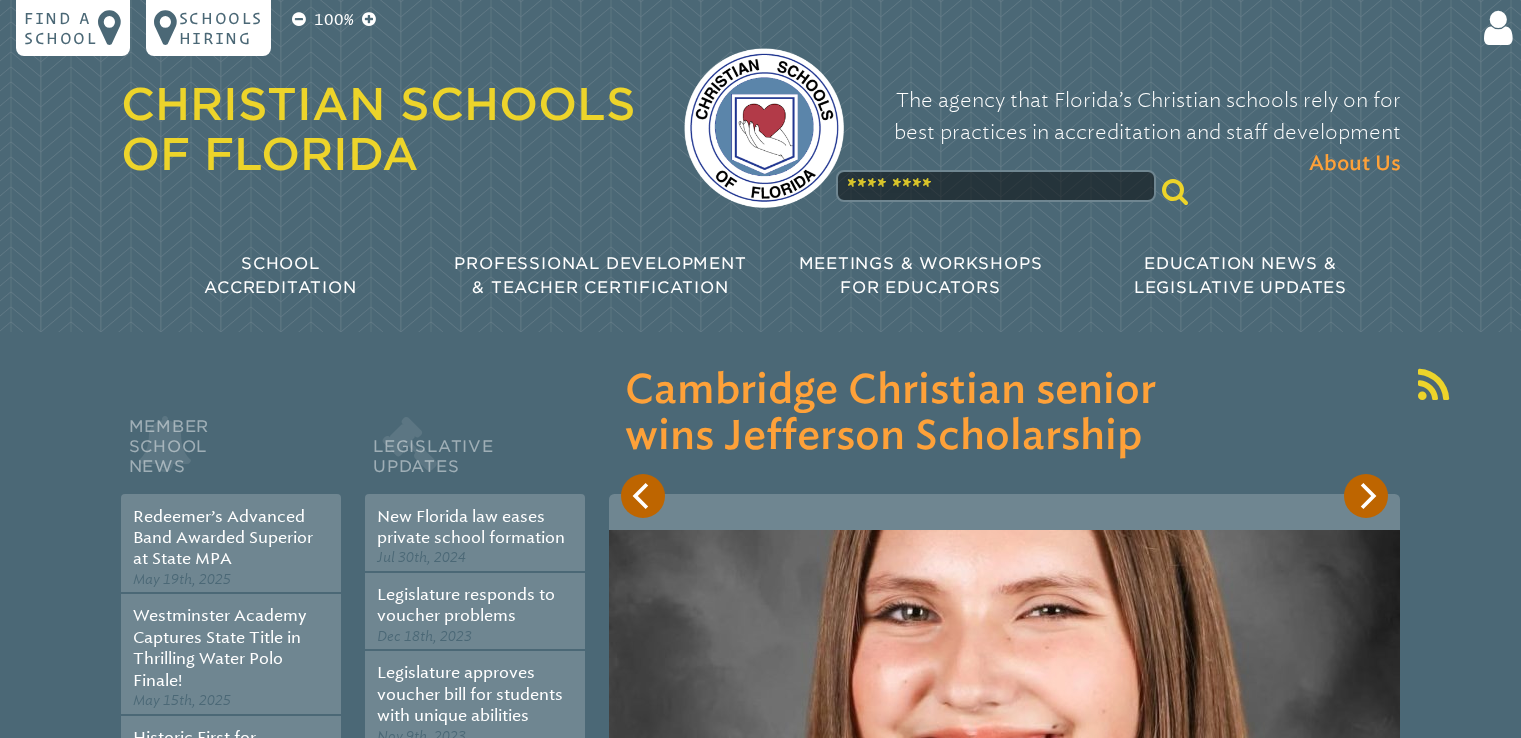 scroll, scrollTop: 0, scrollLeft: 0, axis: both 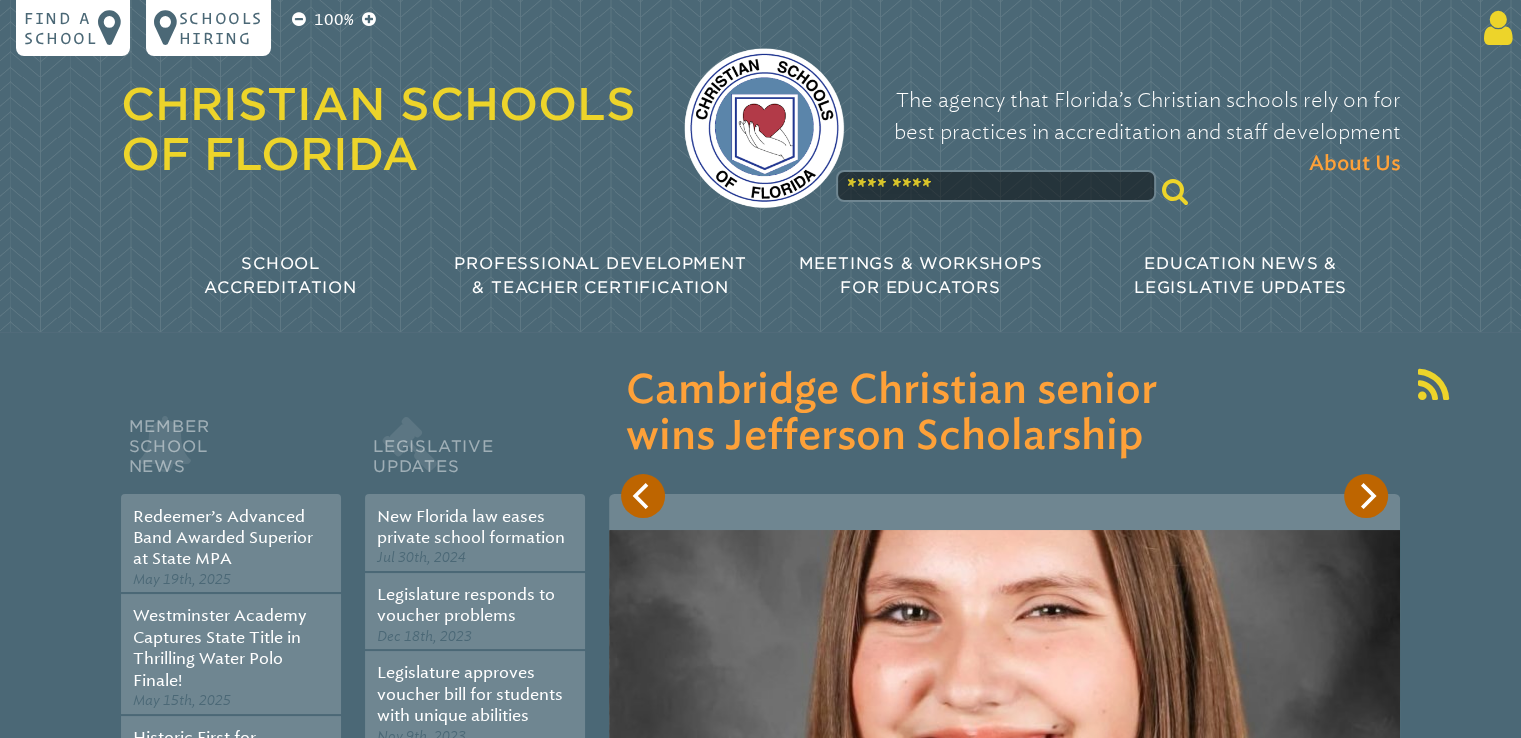 type on "**********" 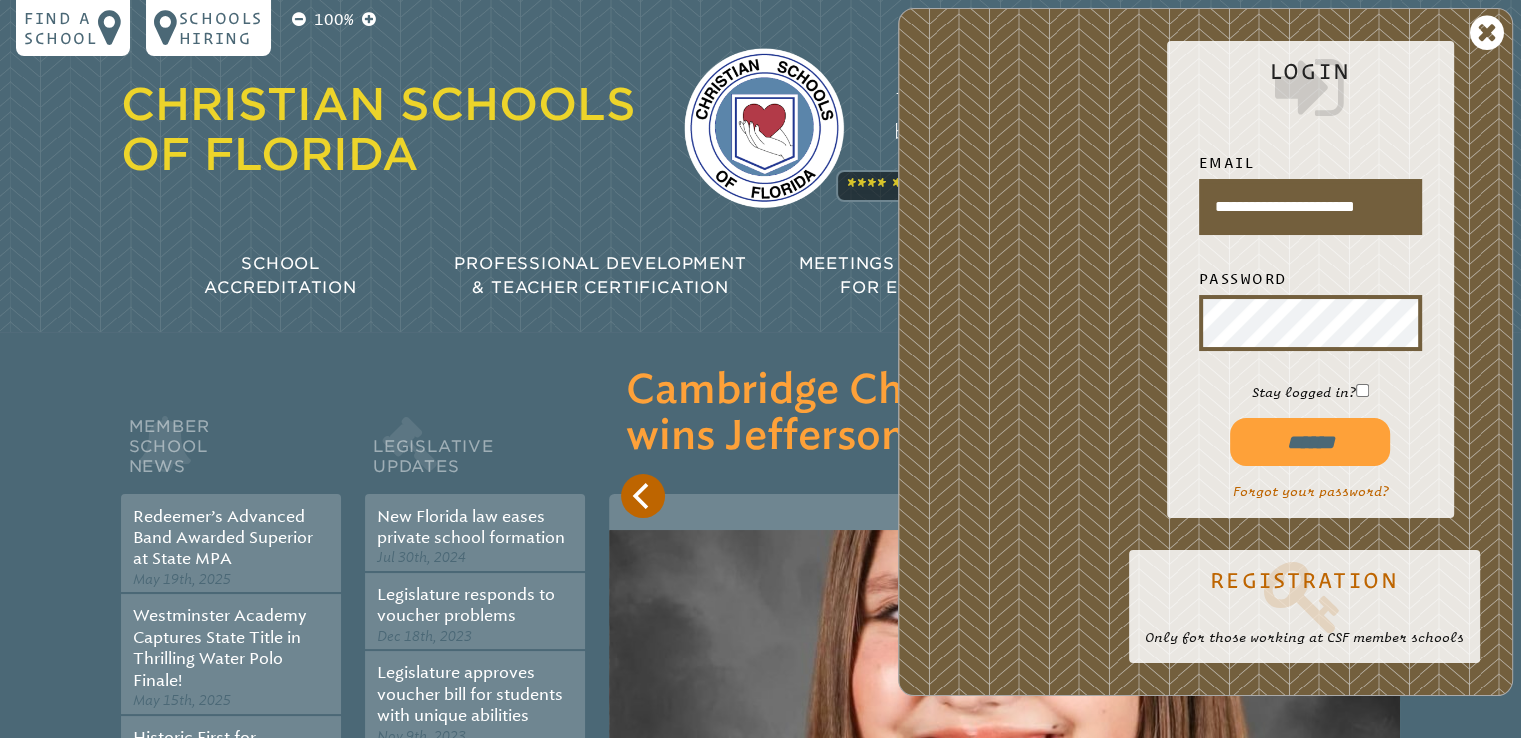 click on "******" at bounding box center [1310, 442] 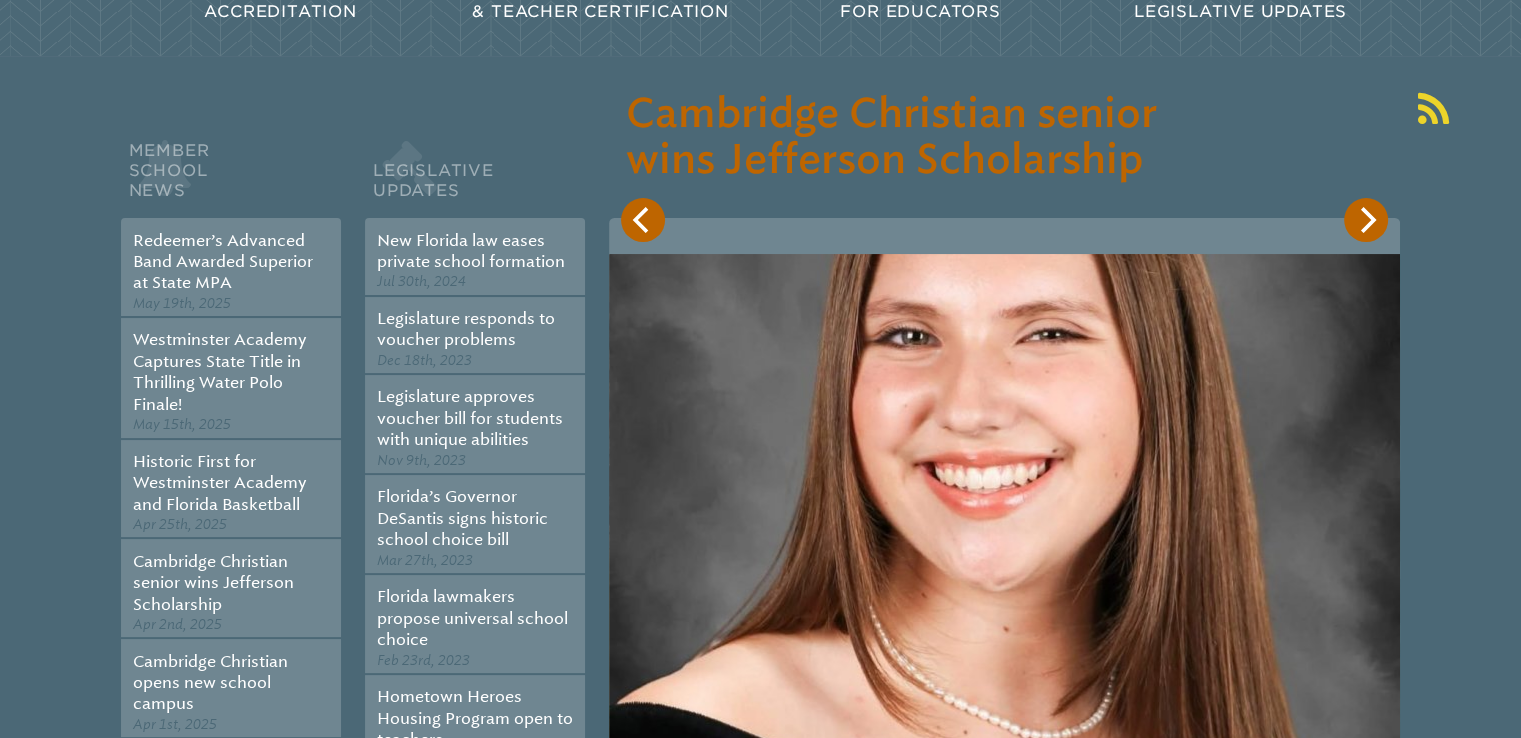scroll, scrollTop: 0, scrollLeft: 0, axis: both 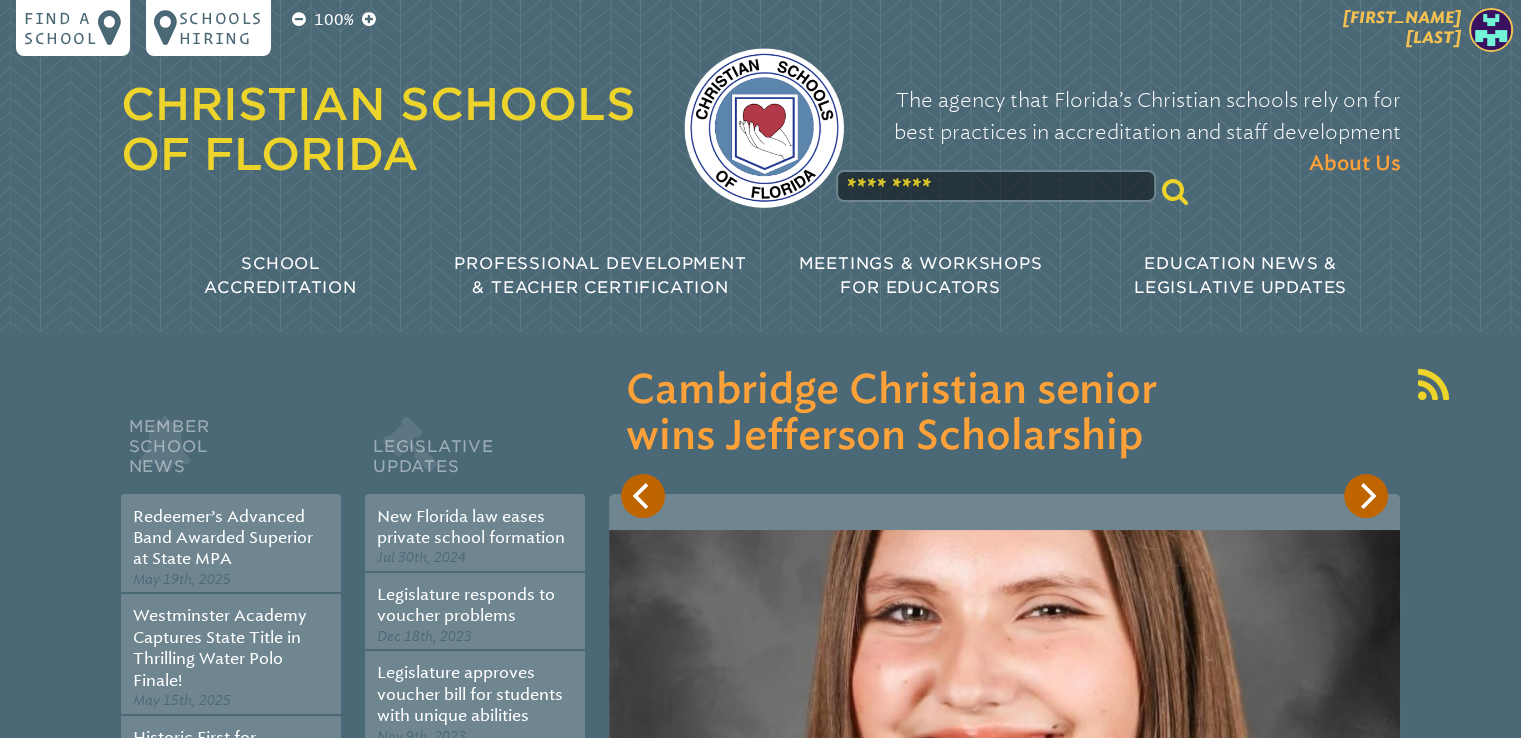 click at bounding box center [1491, 30] 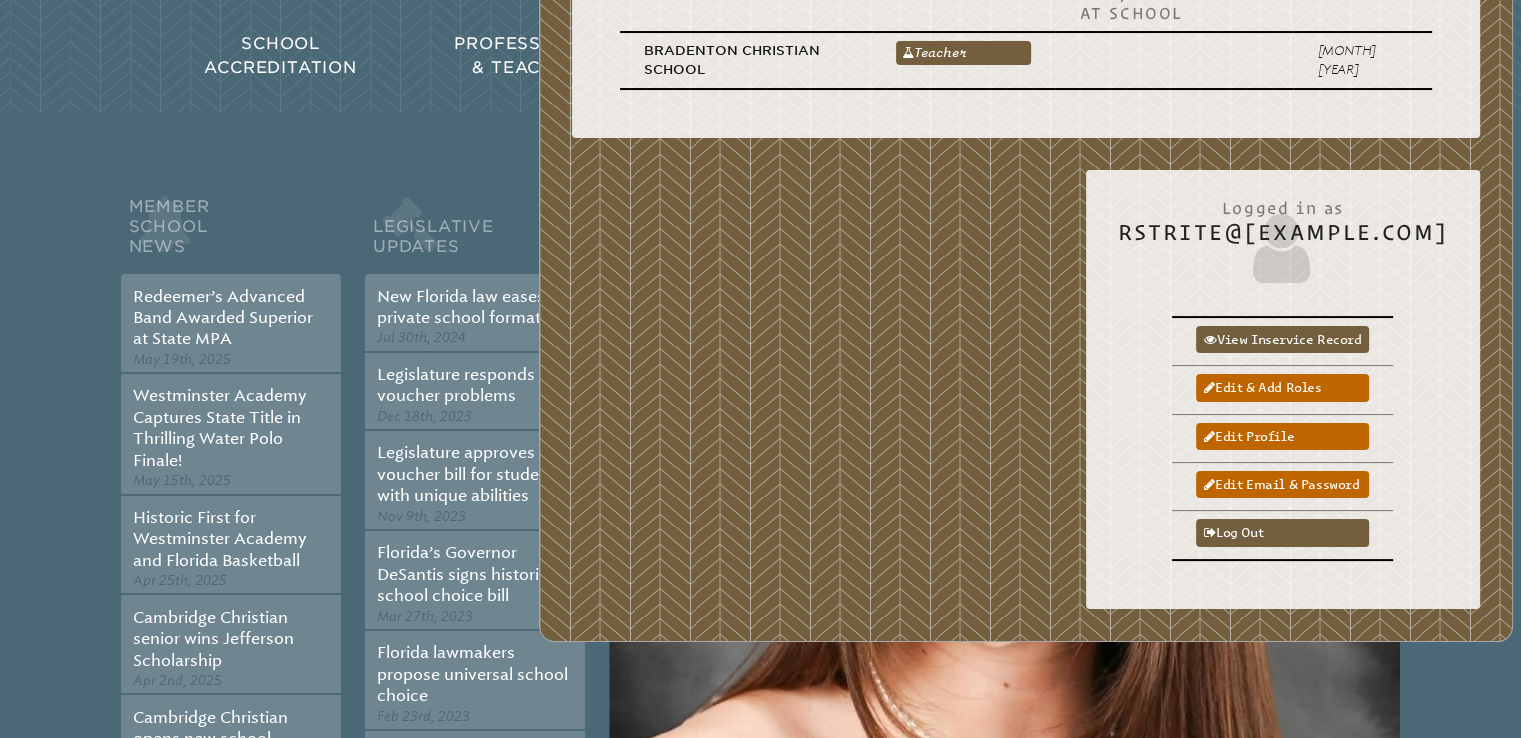 scroll, scrollTop: 224, scrollLeft: 0, axis: vertical 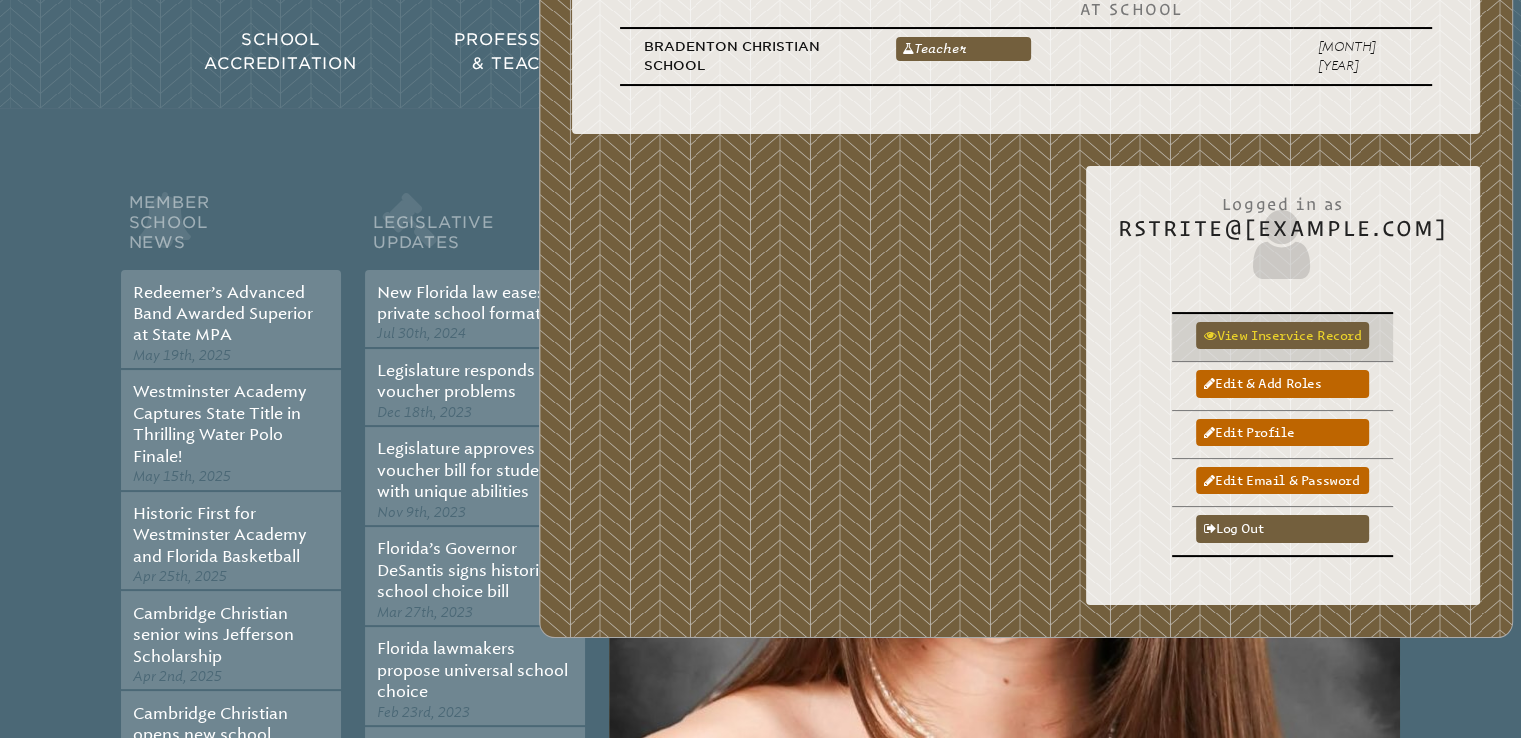 click on "View inservice record" at bounding box center (1282, 335) 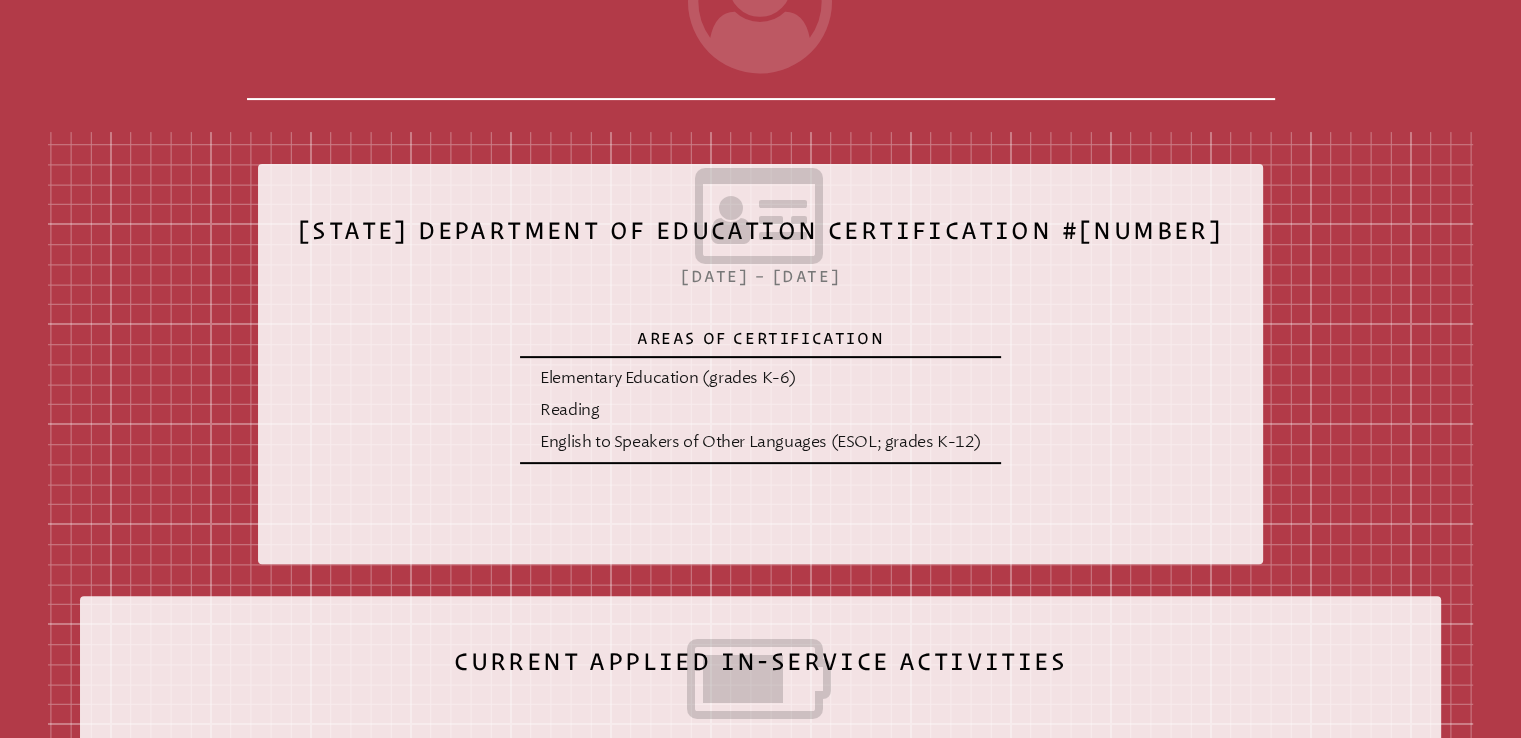 scroll, scrollTop: 580, scrollLeft: 0, axis: vertical 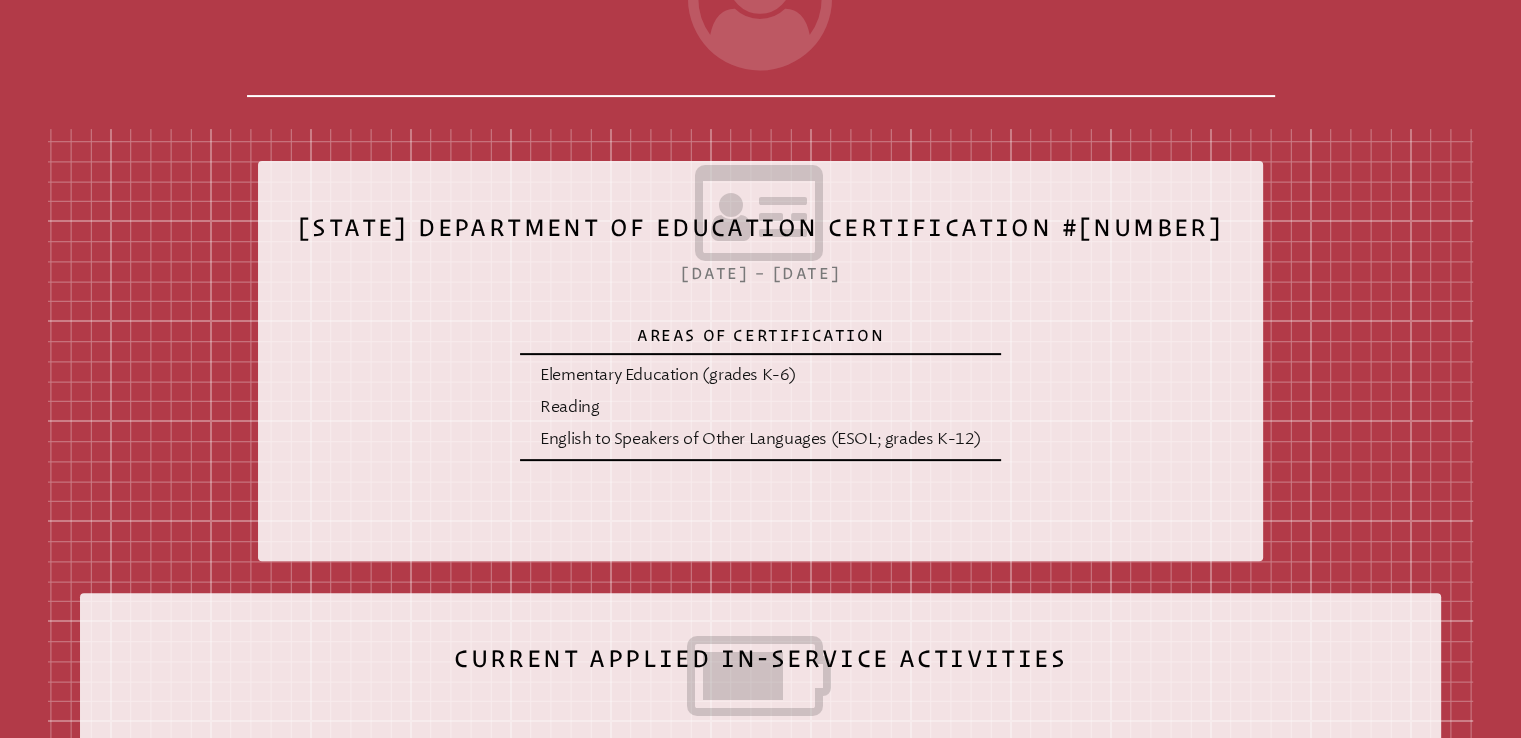 click on "[STATE] Department of Education Certification #[NUMBER]
[DATE] – [DATE]
Areas of Certification
Elementary Education (grades K-6)   6" at bounding box center (760, 1971) 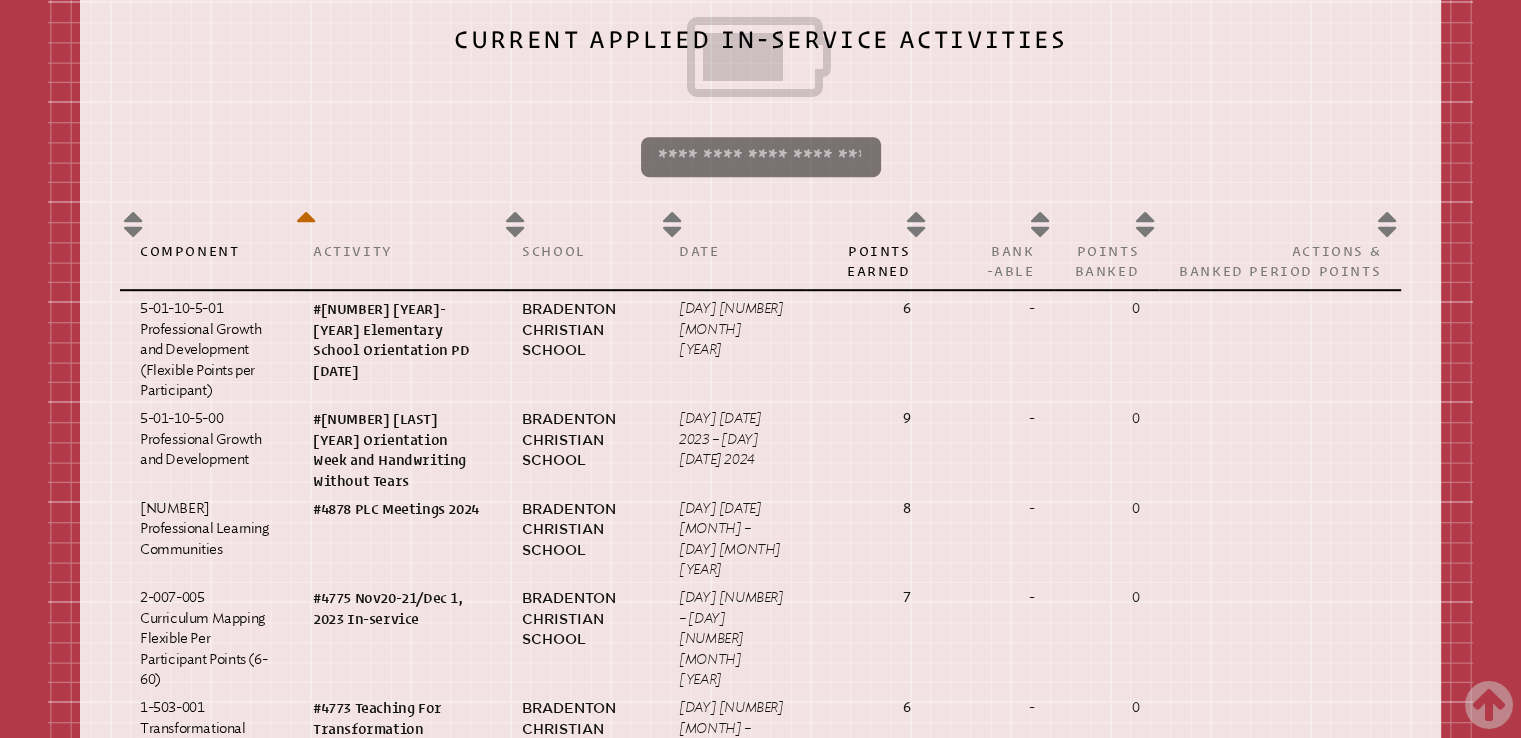 scroll, scrollTop: 1198, scrollLeft: 0, axis: vertical 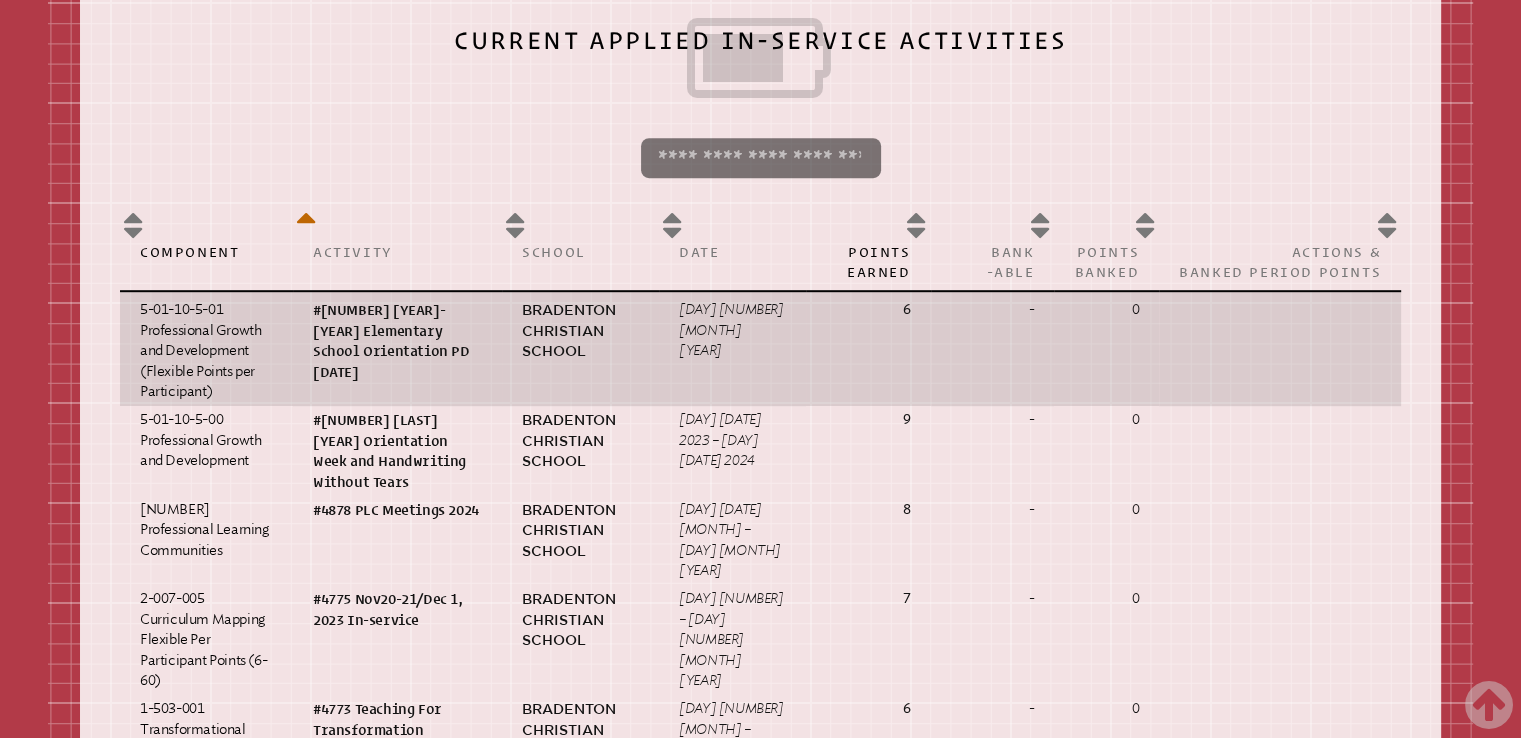 click on "#[NUMBER] [YEAR]-[YEAR] Elementary School Orientation PD [DATE]" at bounding box center [397, 341] 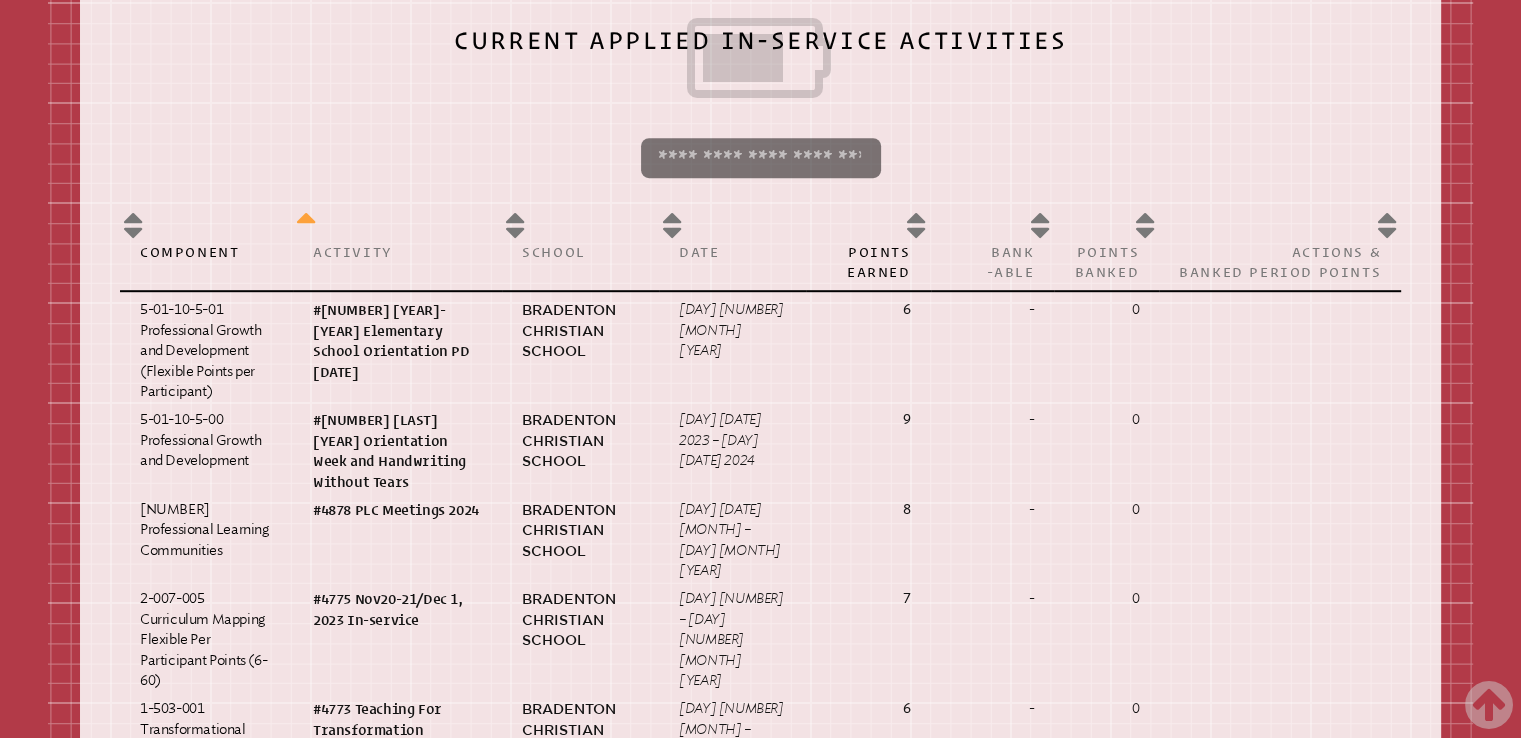 click on "Activity" at bounding box center [397, 246] 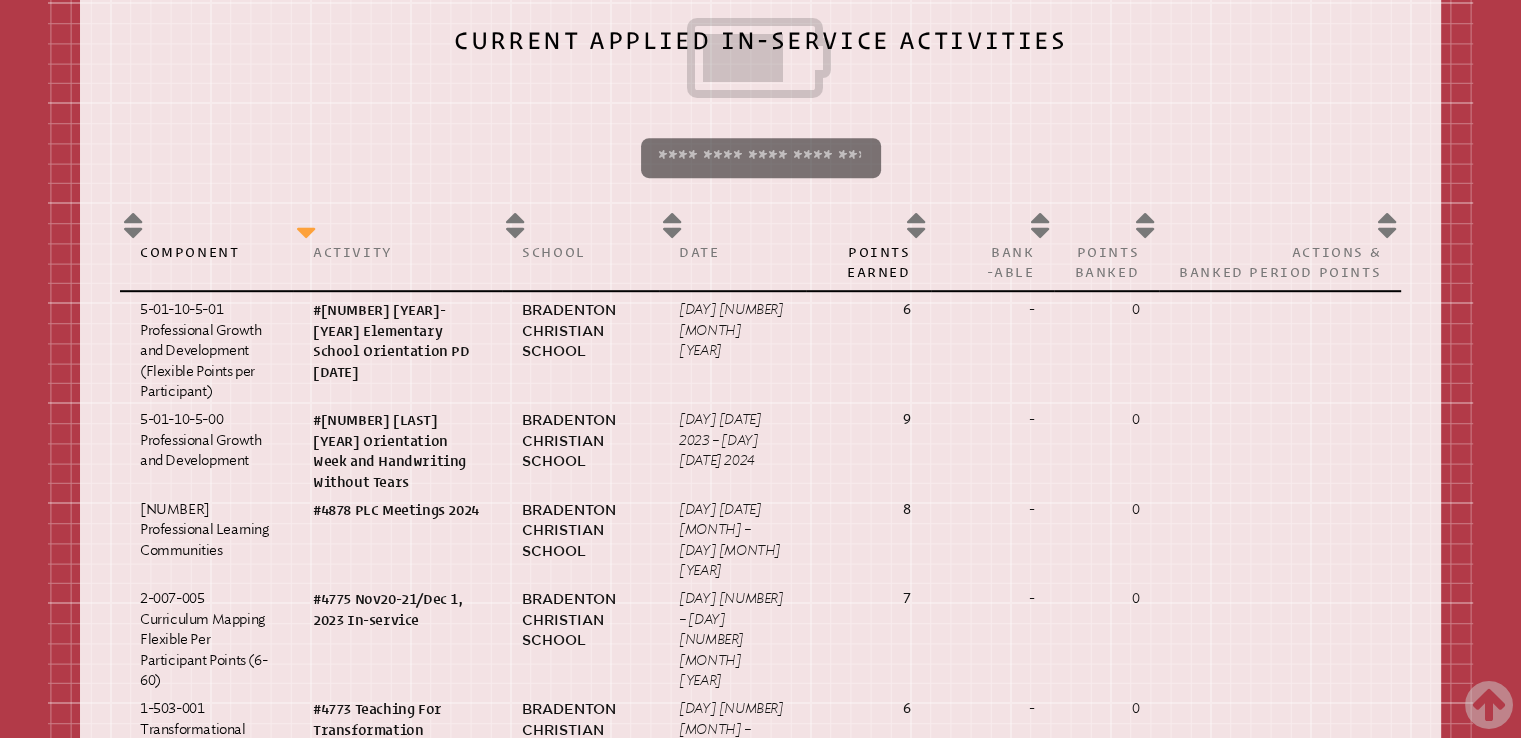 click on "Activity" at bounding box center [397, 246] 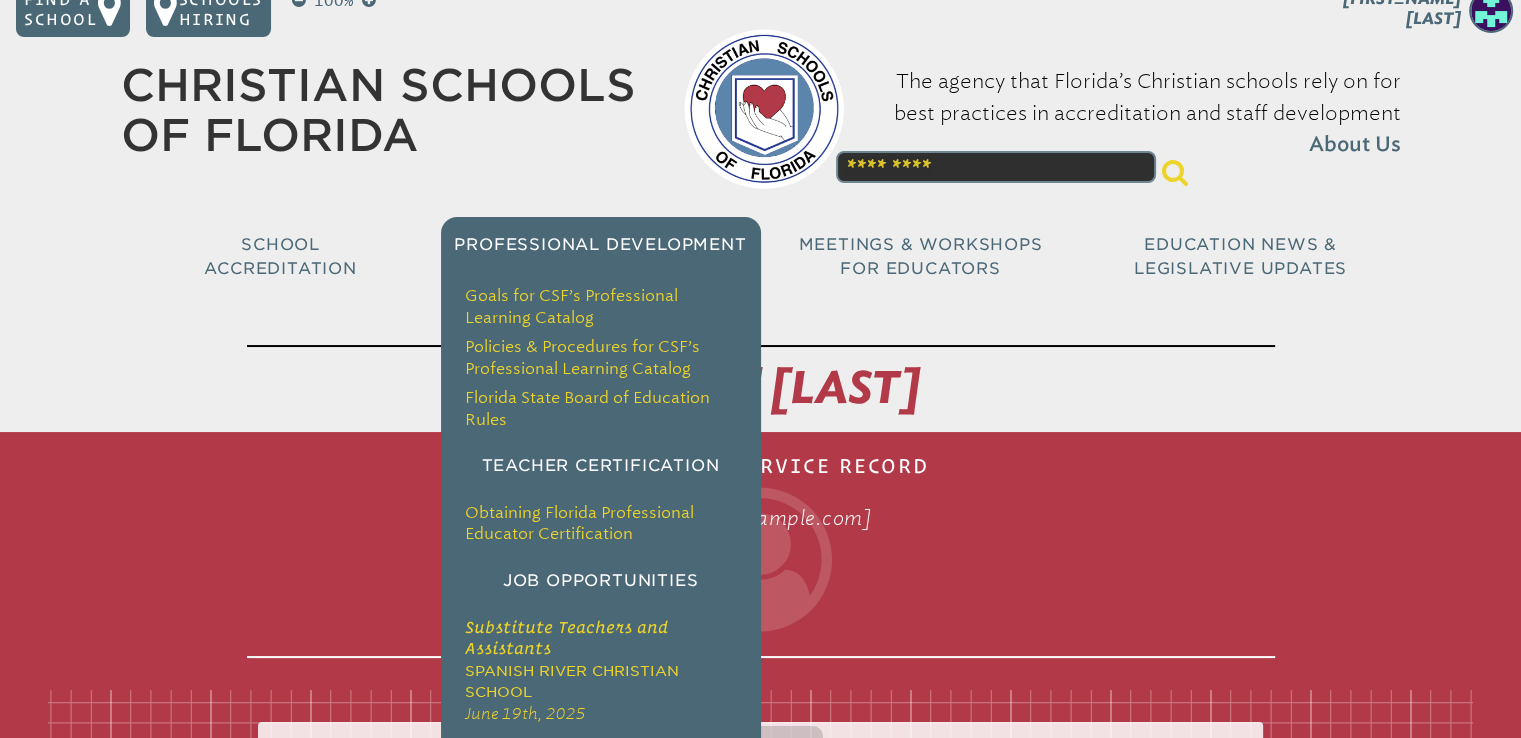 scroll, scrollTop: 20, scrollLeft: 0, axis: vertical 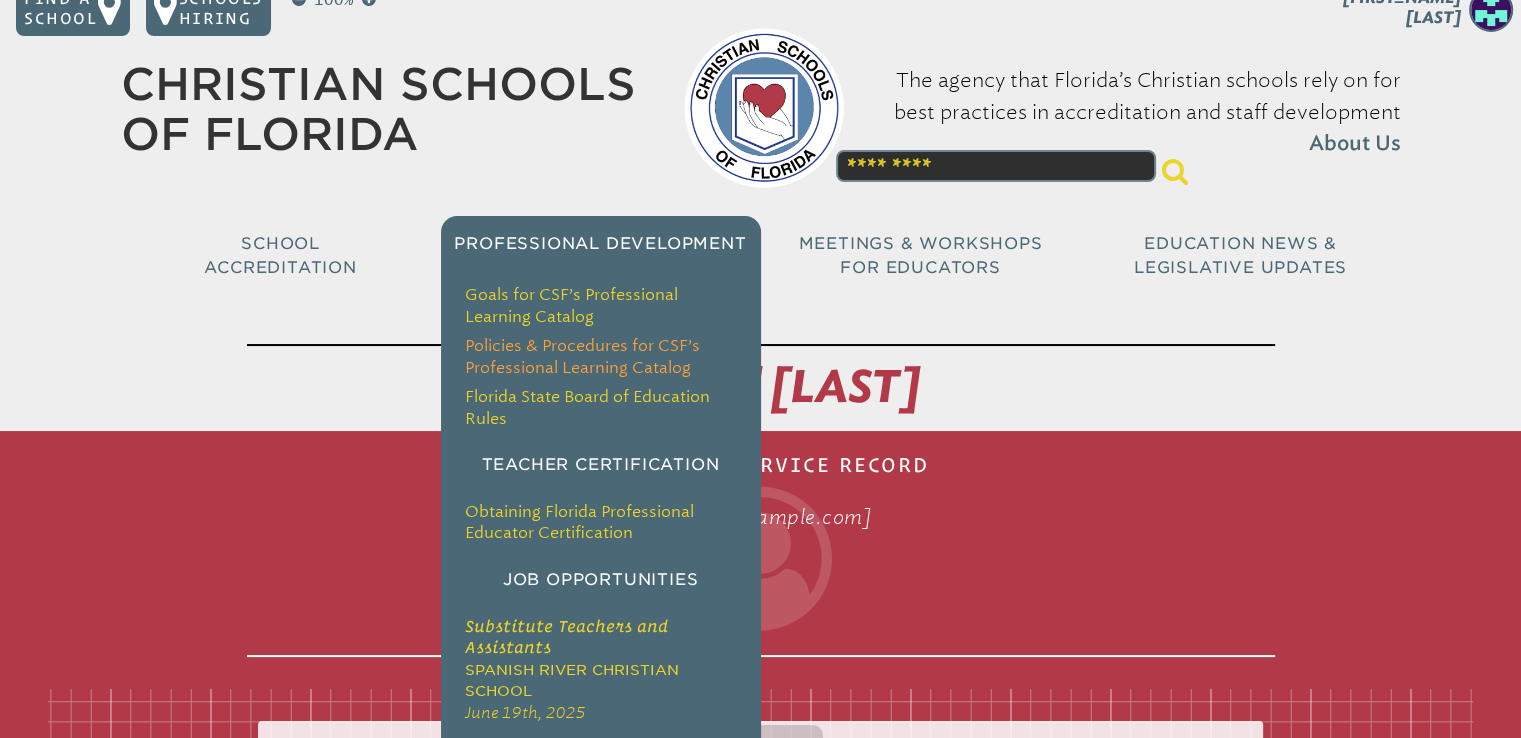 click on "Policies & Procedures for CSF’s Professional Learning Catalog" at bounding box center [582, 356] 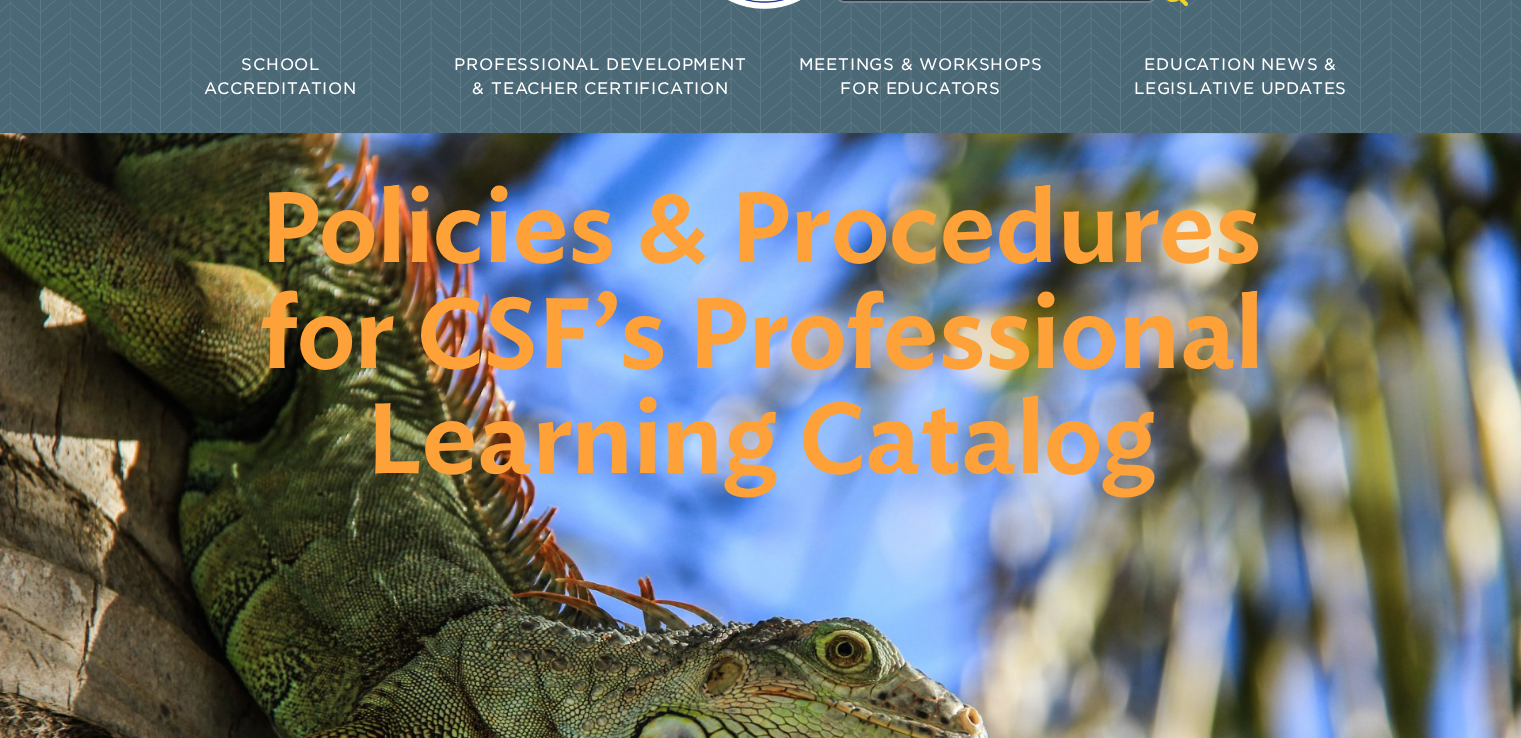scroll, scrollTop: 0, scrollLeft: 0, axis: both 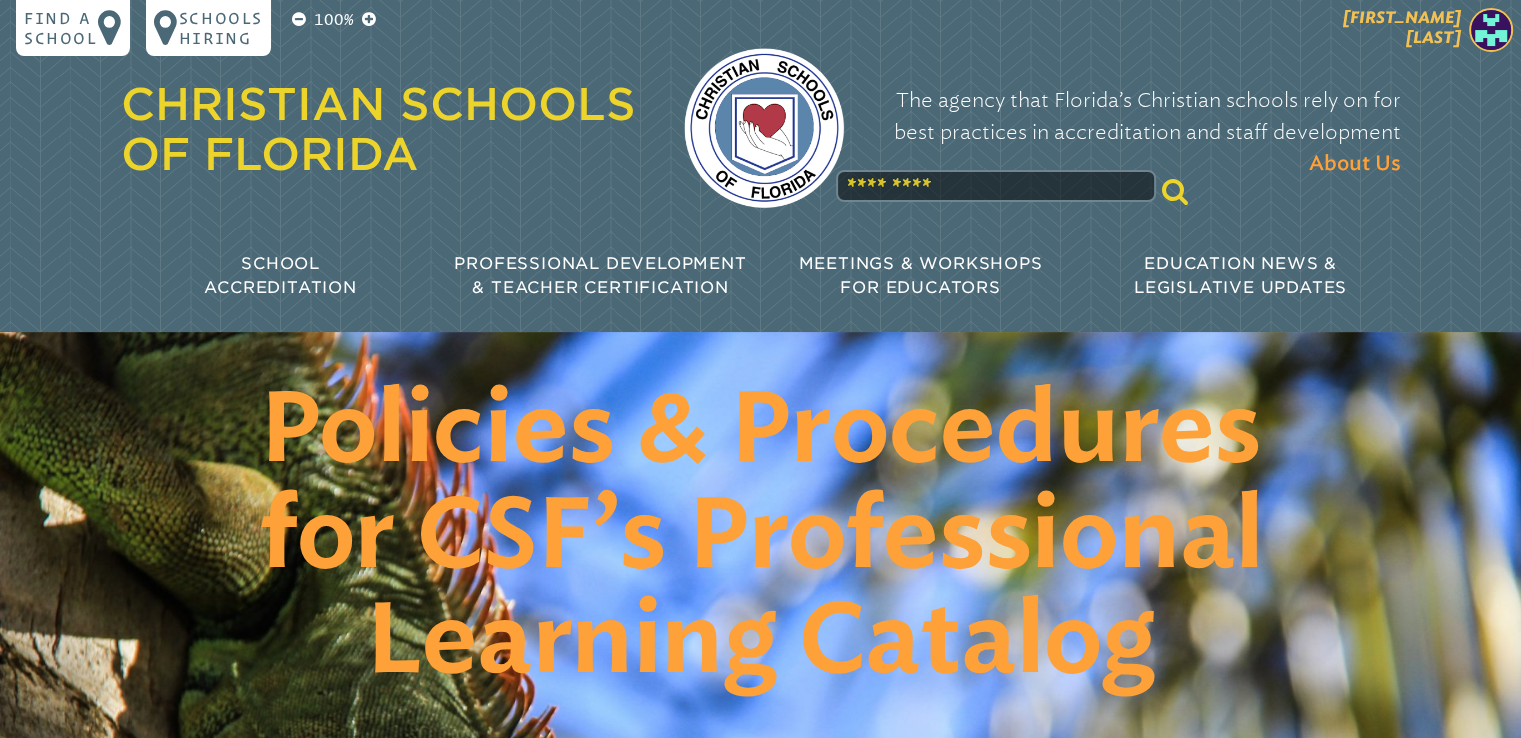 click at bounding box center (1491, 30) 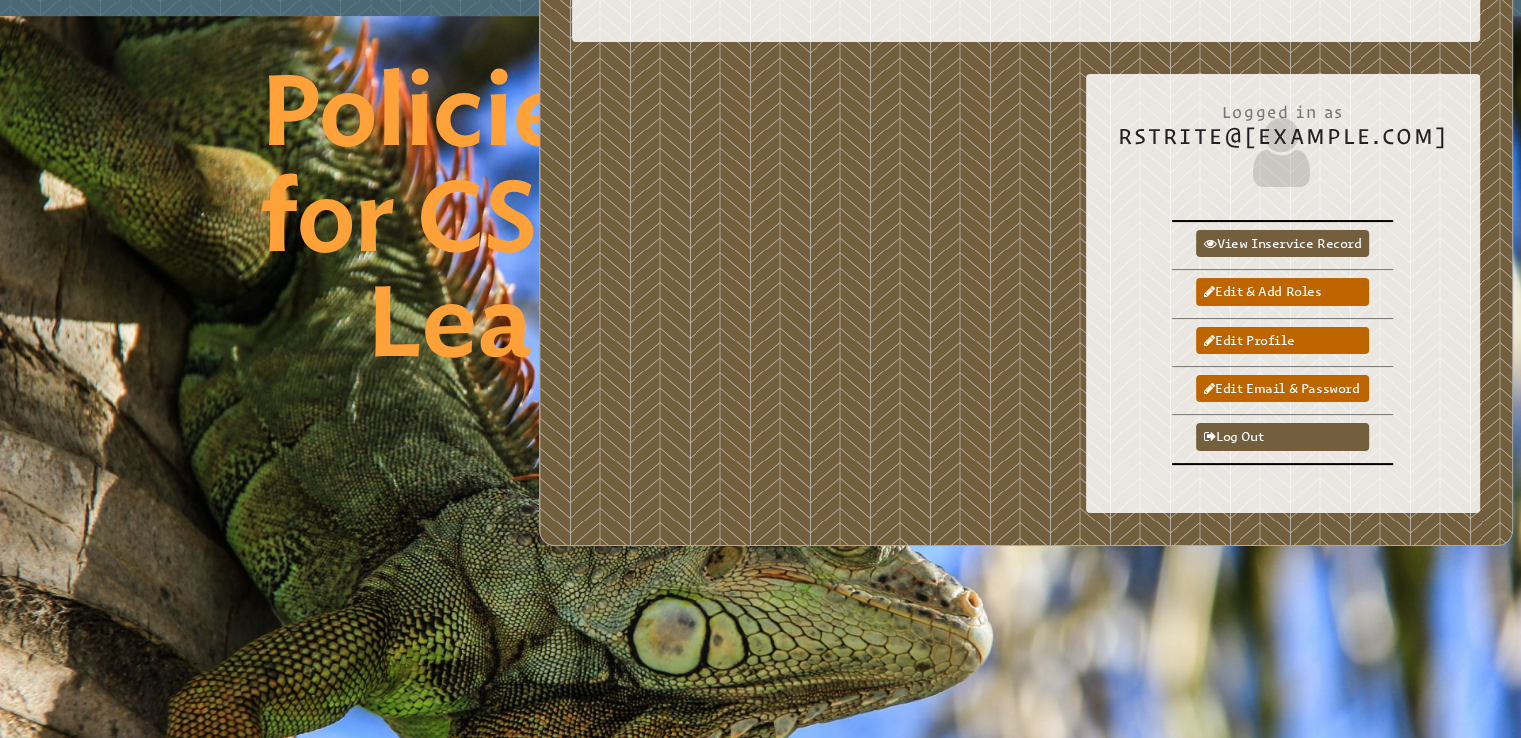 scroll, scrollTop: 0, scrollLeft: 0, axis: both 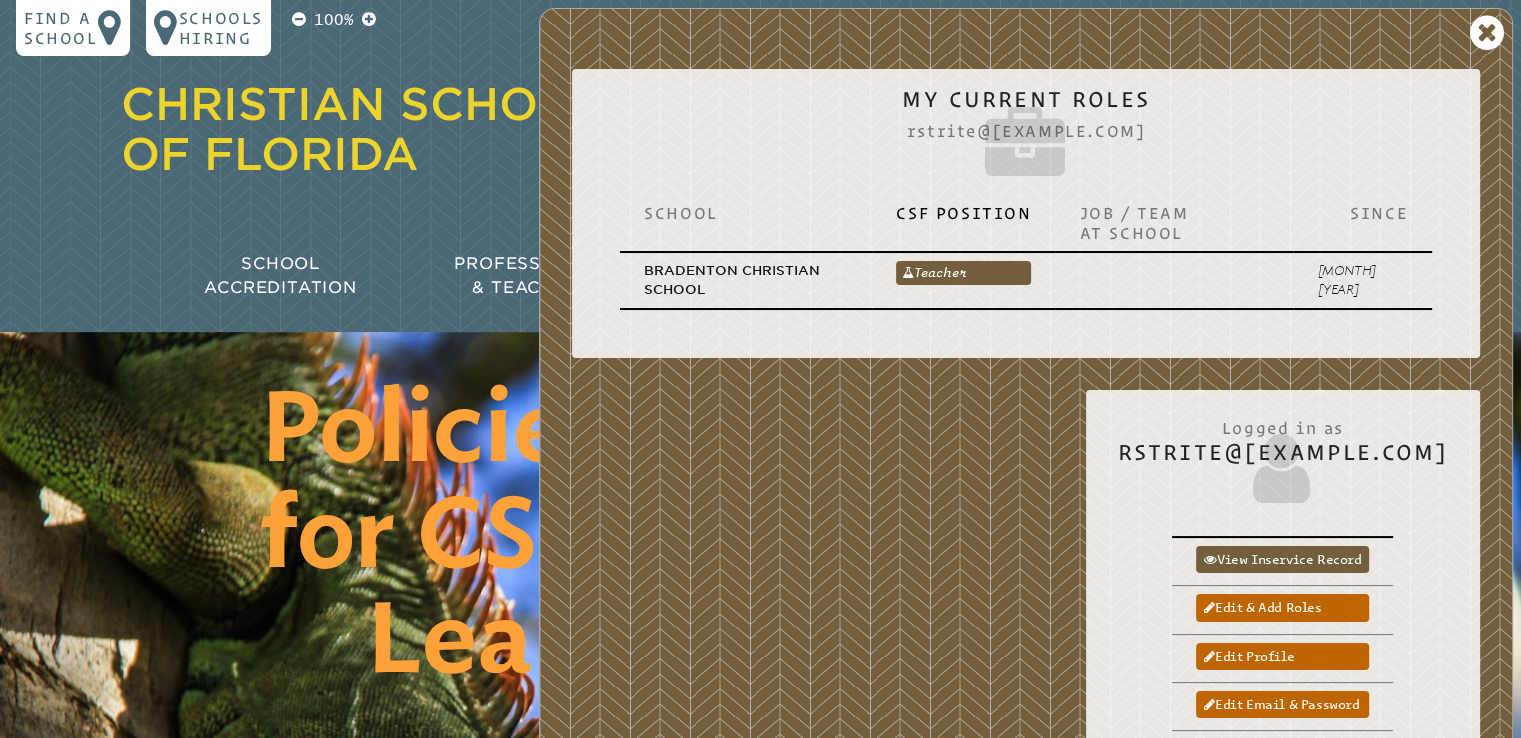 click on "Christian Schools of Florida" at bounding box center [378, 130] 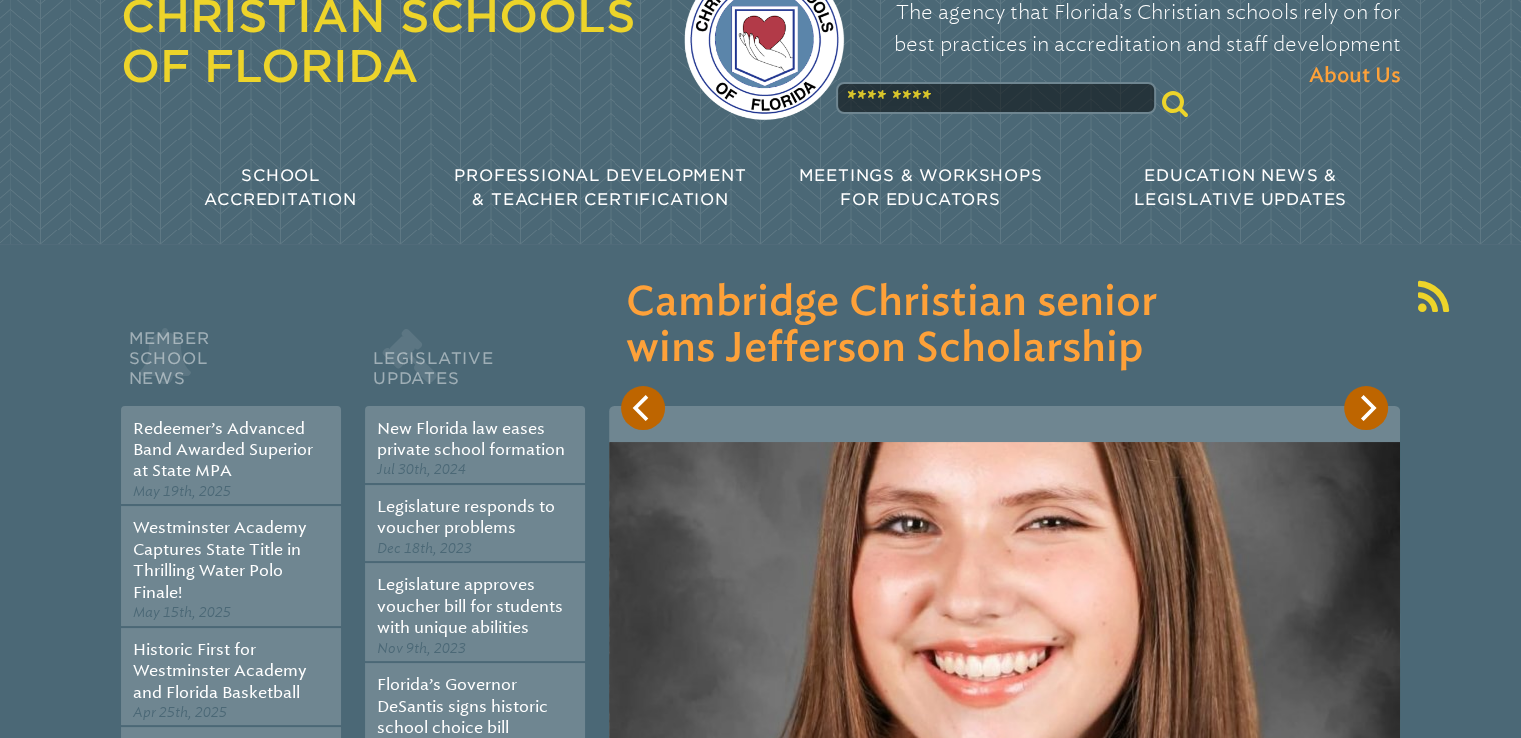 scroll, scrollTop: 88, scrollLeft: 0, axis: vertical 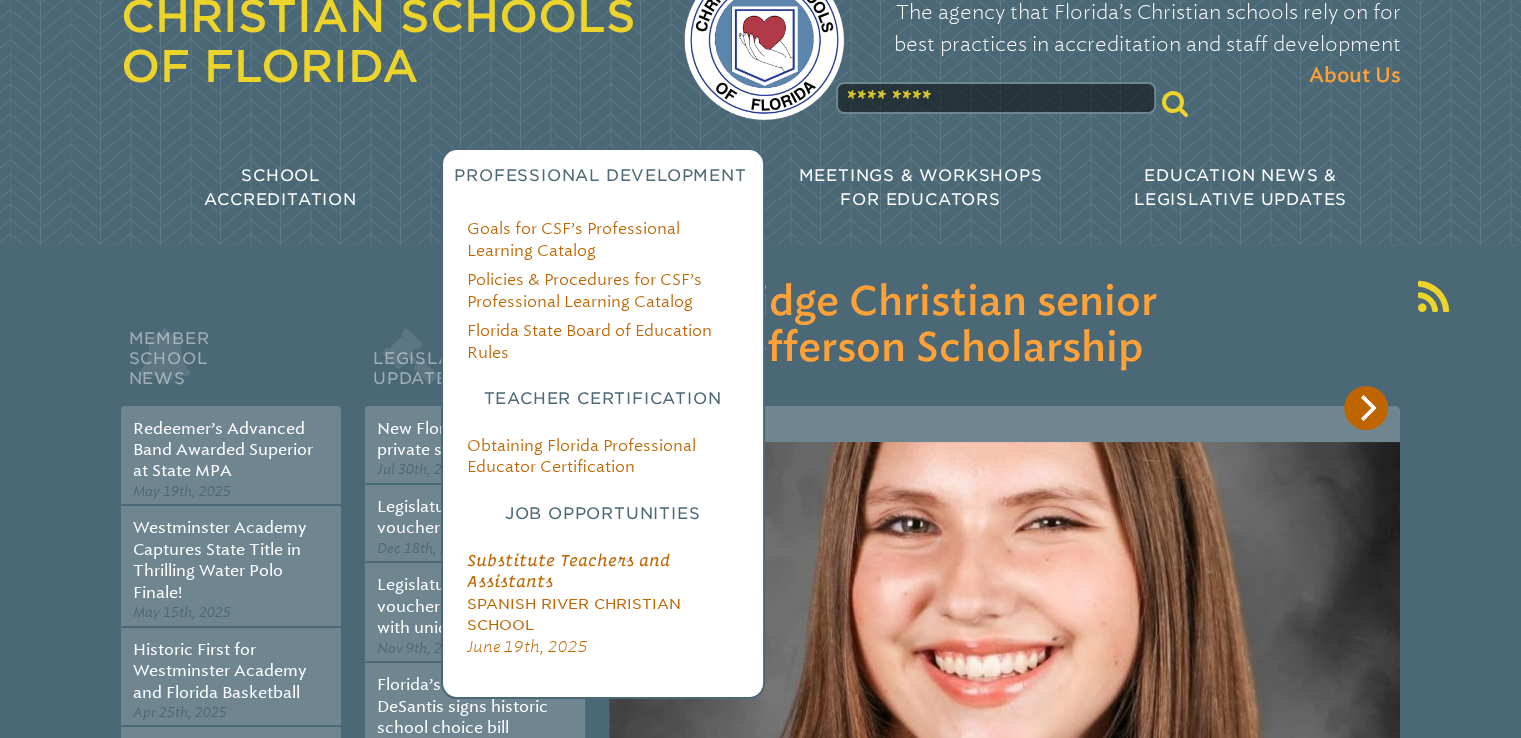 drag, startPoint x: 589, startPoint y: 197, endPoint x: 569, endPoint y: 185, distance: 23.323807 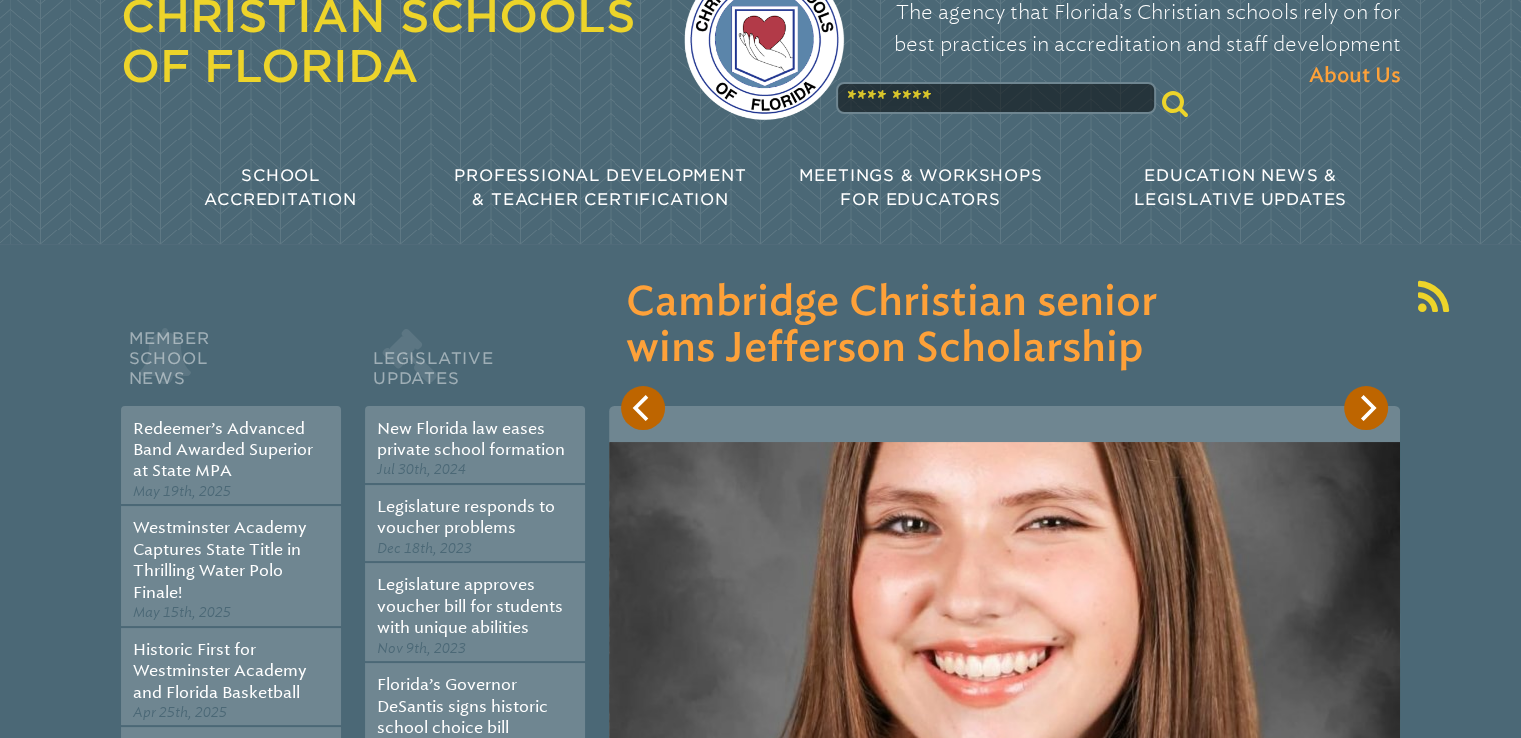 click at bounding box center [996, 98] 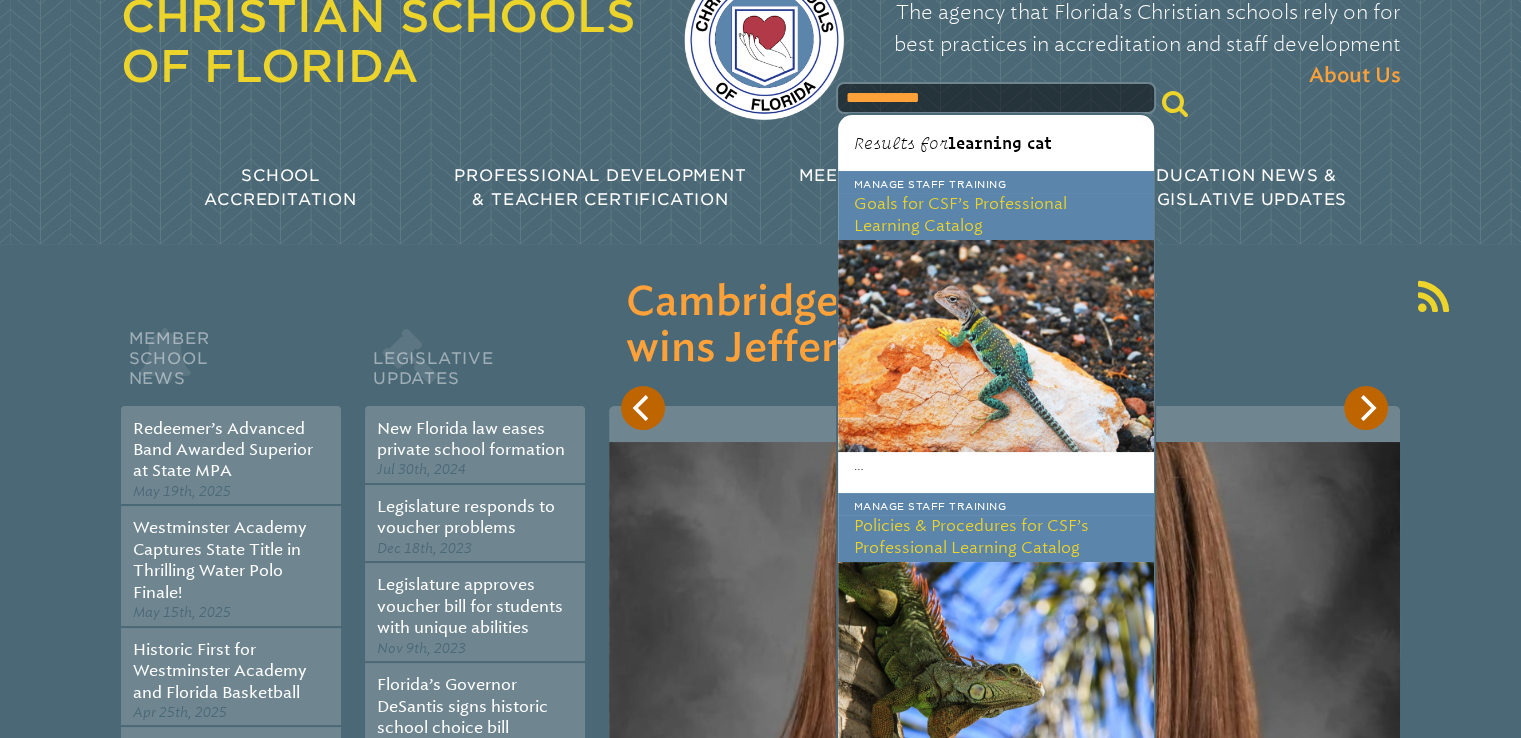 click on "learning cat" at bounding box center [1000, 143] 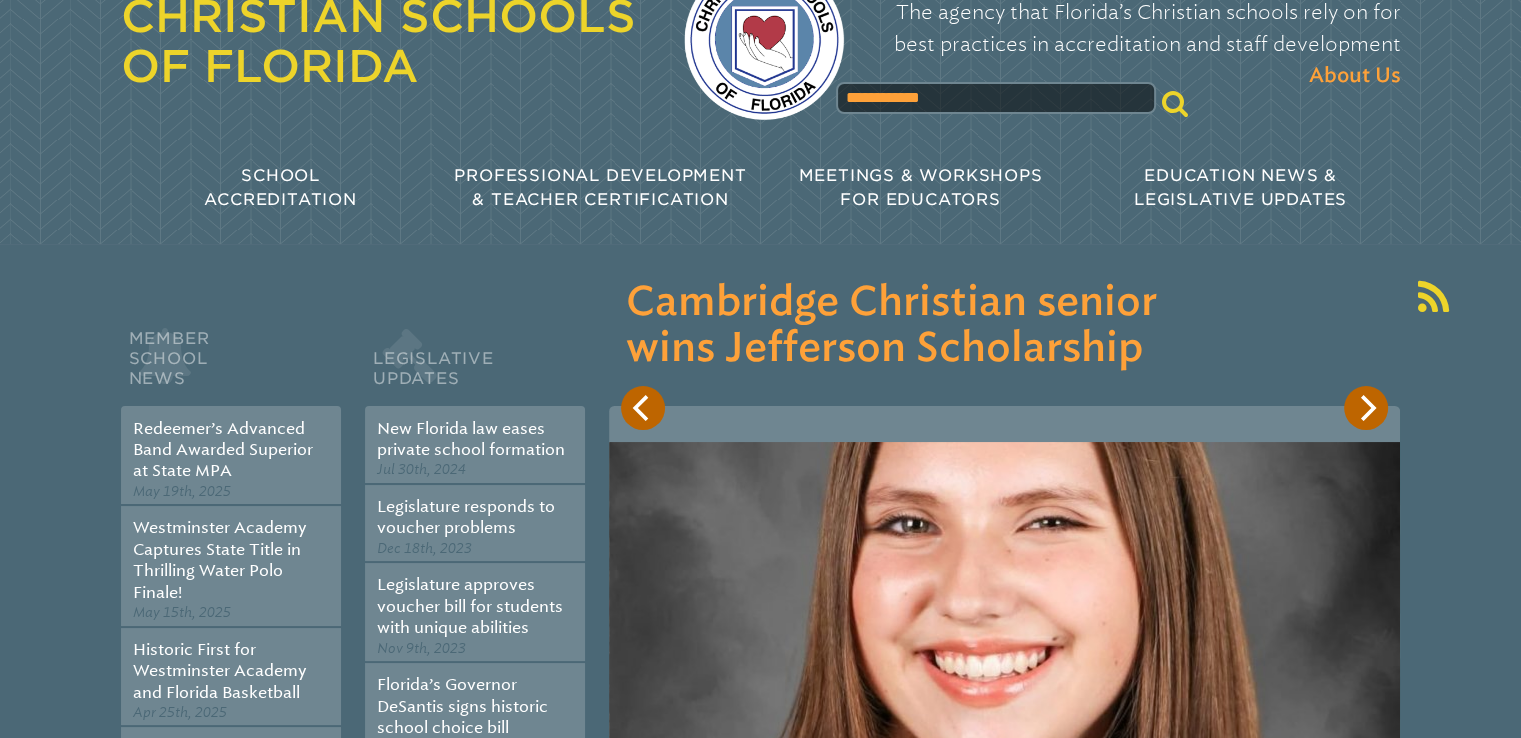 click at bounding box center [1175, 103] 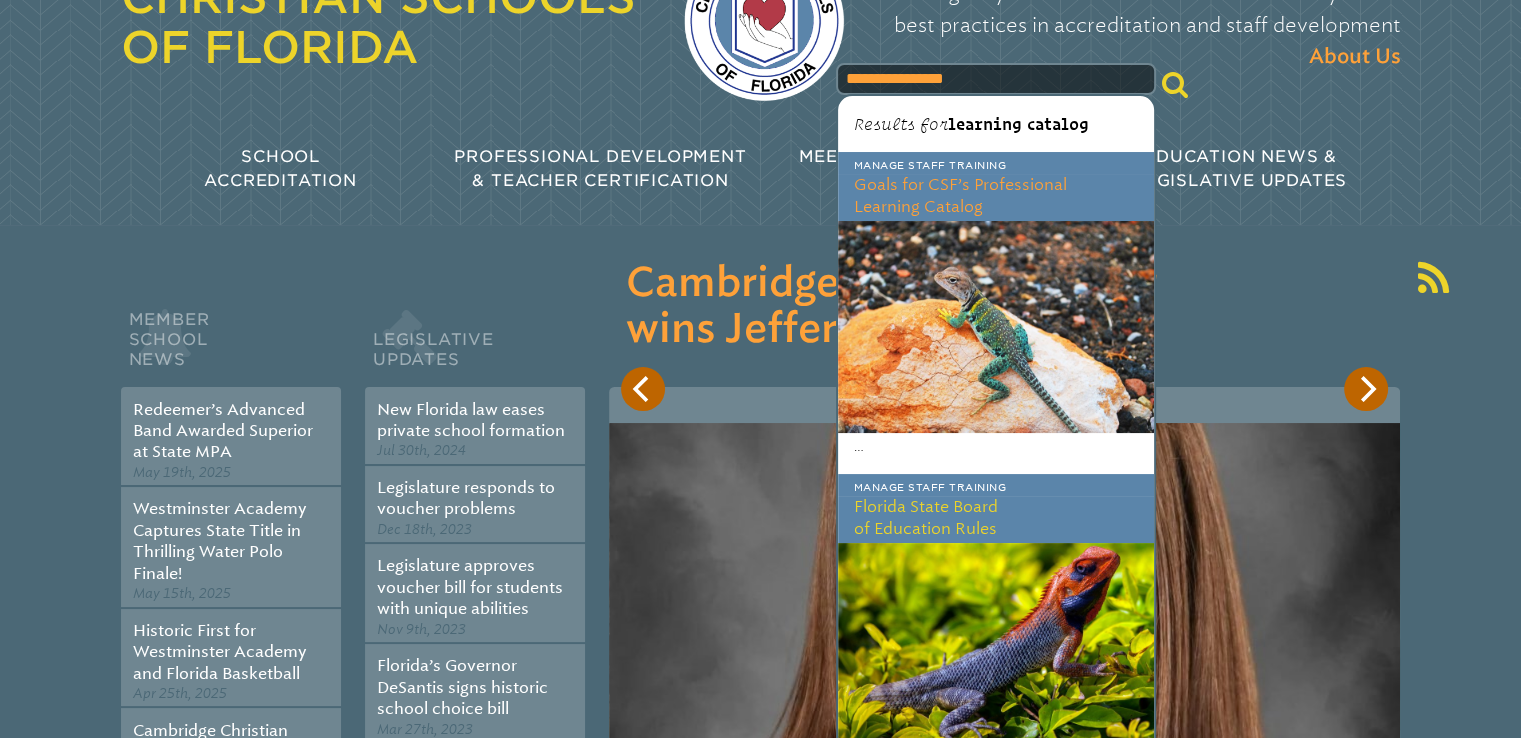 scroll, scrollTop: 83, scrollLeft: 0, axis: vertical 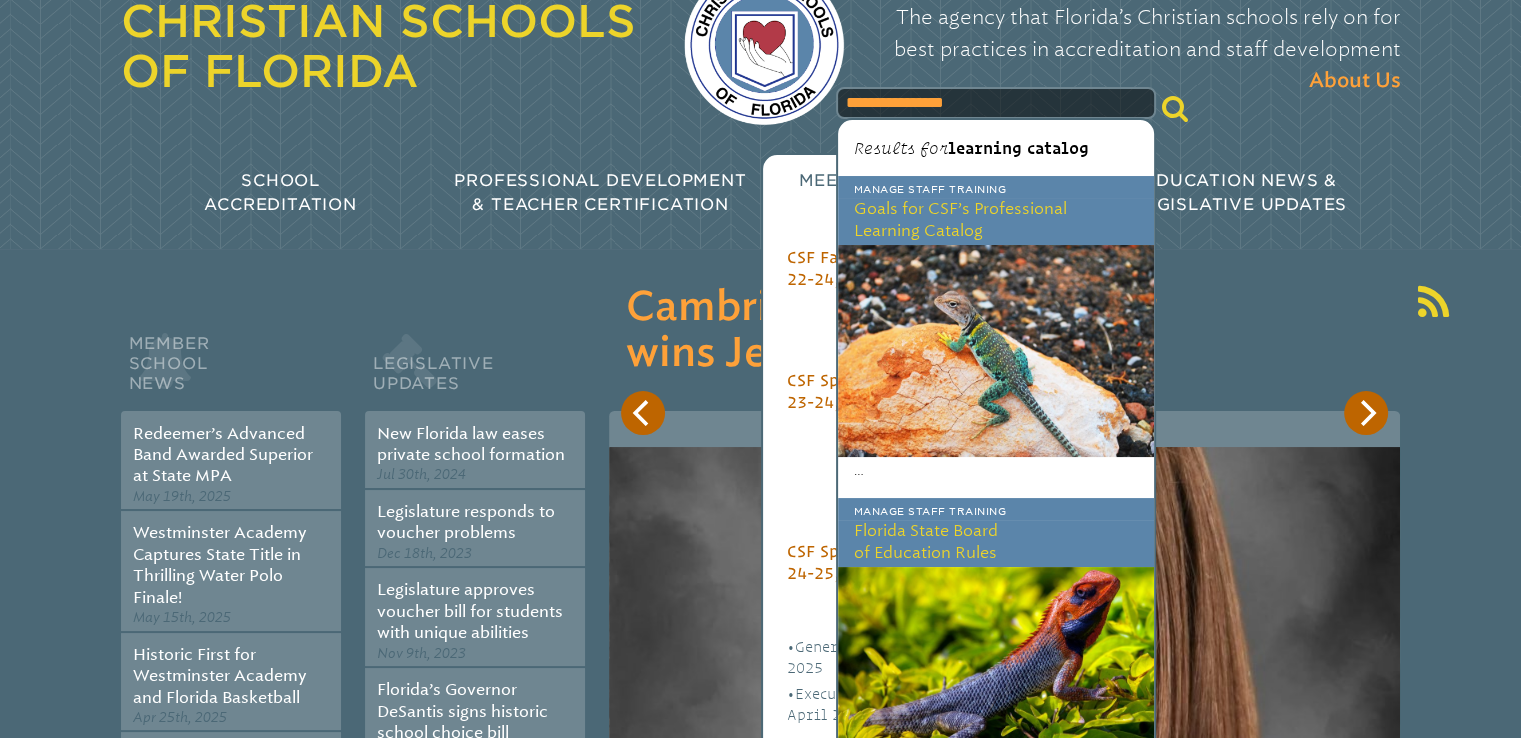 click on "Meetings & Workshops
for Educators" at bounding box center [921, 193] 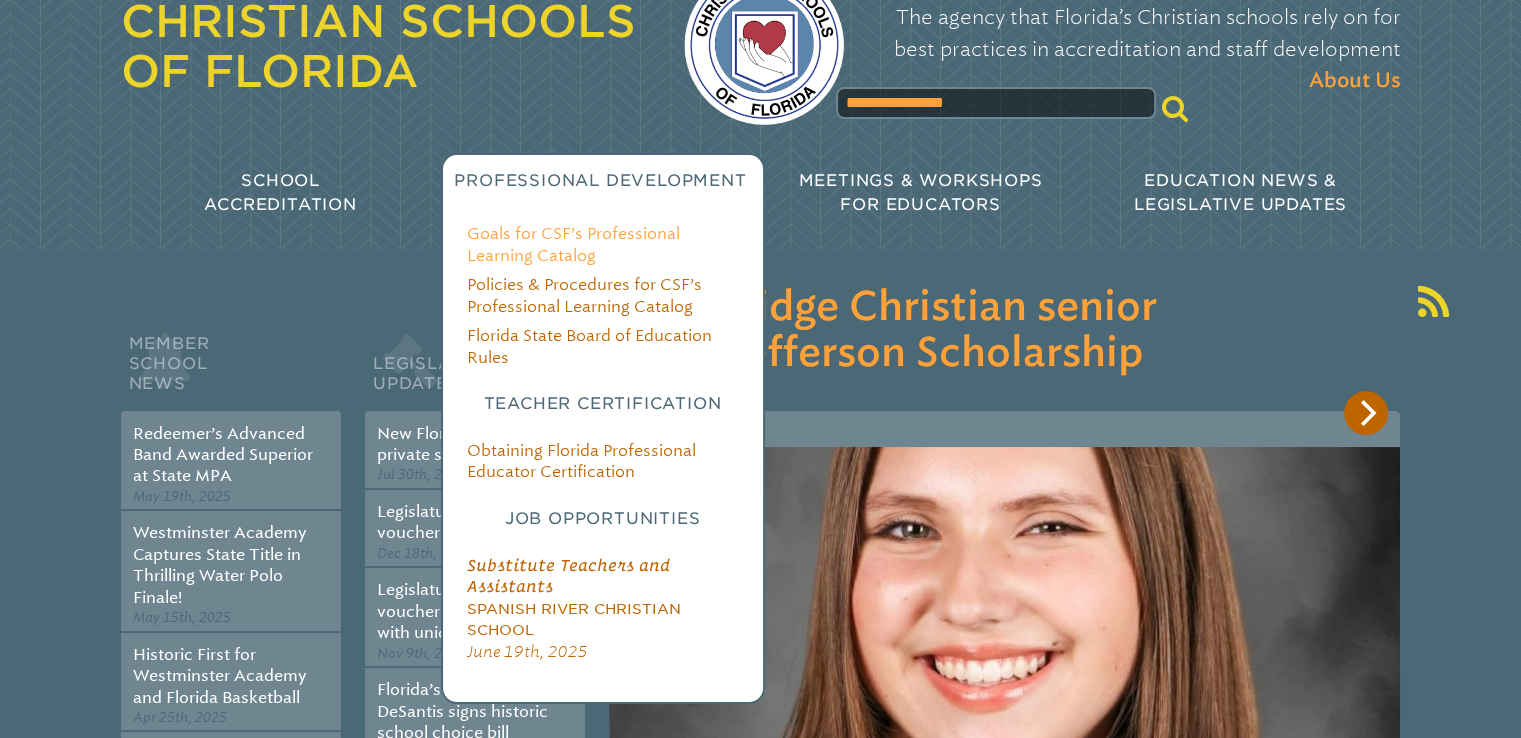 click on "Goals for CSF’s Professional Learning Catalog" at bounding box center (573, 244) 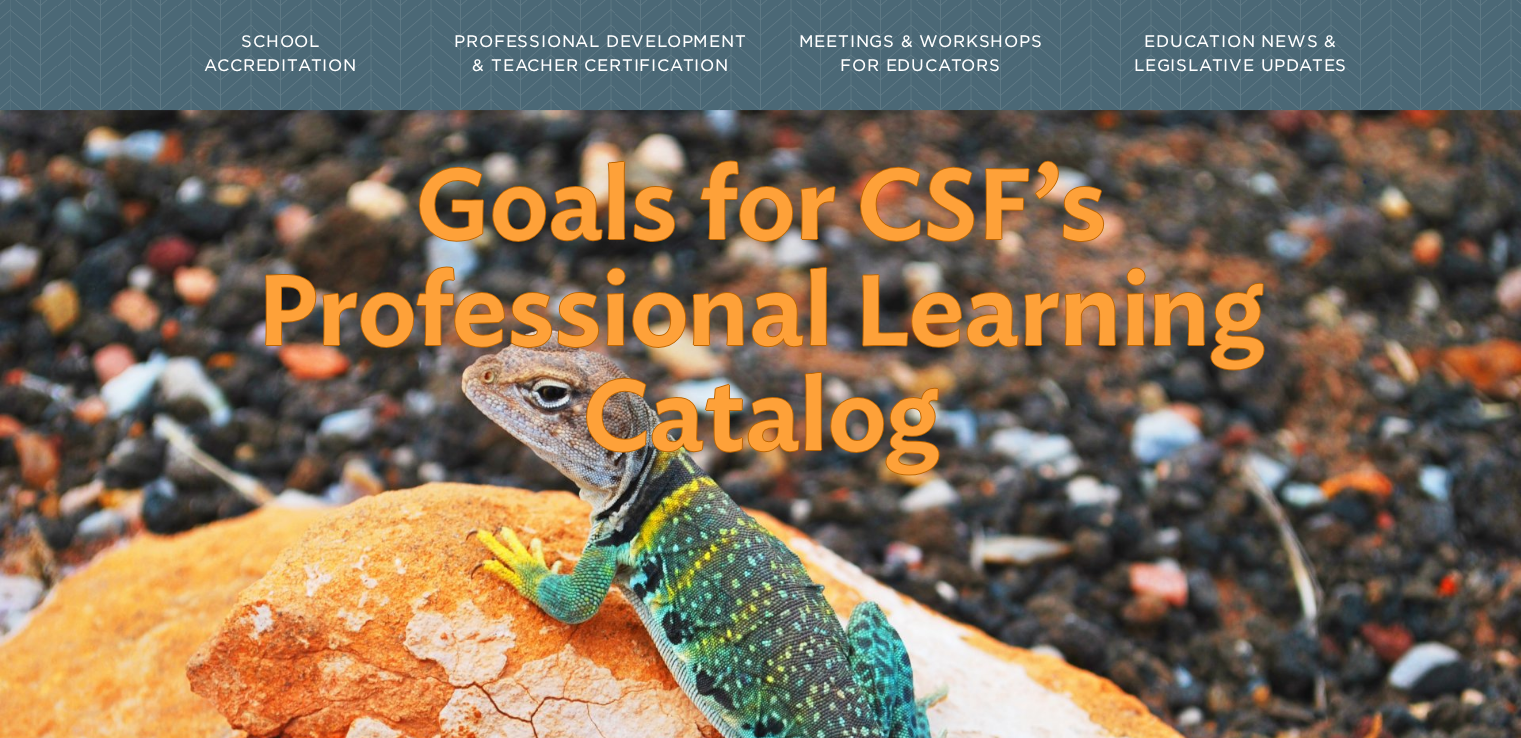 scroll, scrollTop: 0, scrollLeft: 0, axis: both 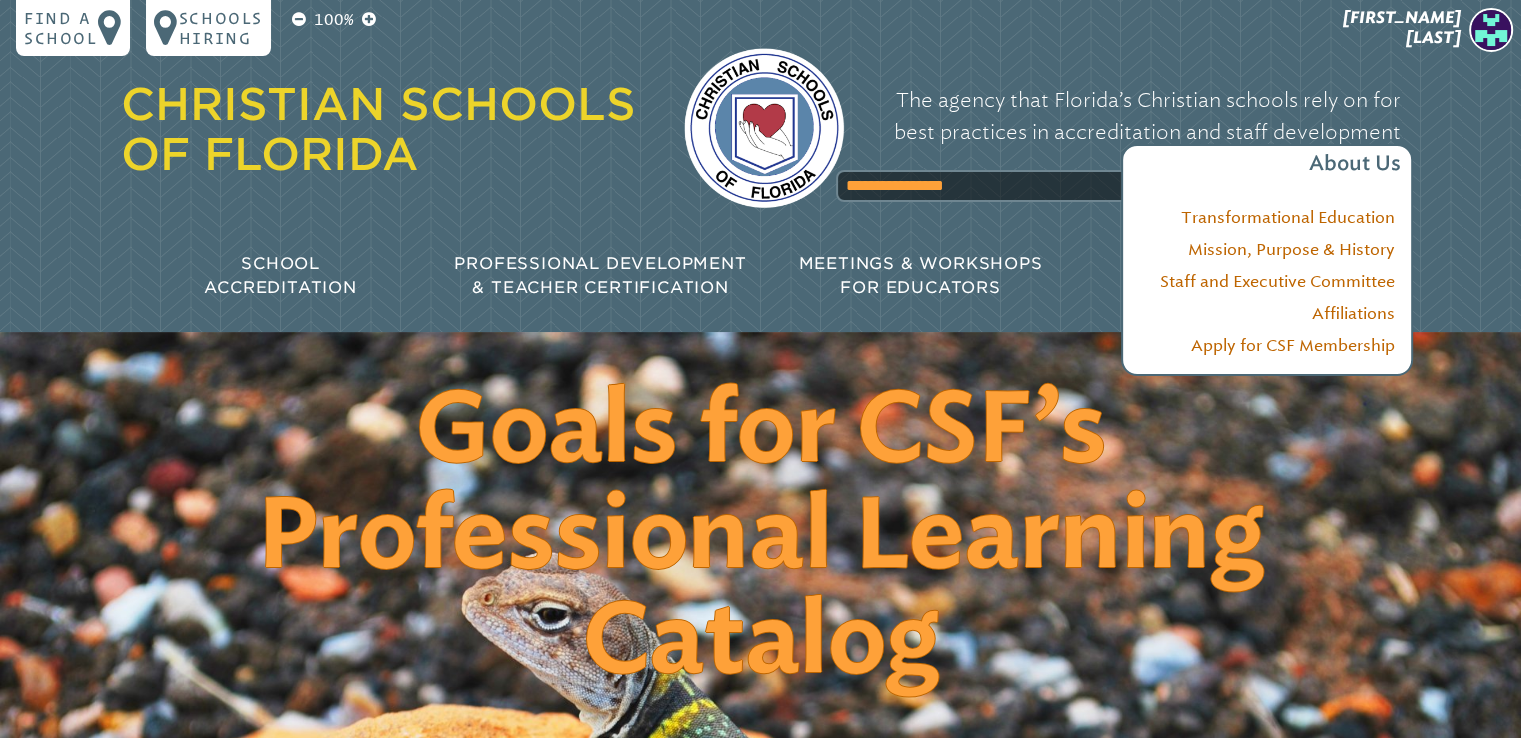 click on "The agency that Florida’s Christian schools rely on for best practices in accreditation and staff development
About Us" at bounding box center (1138, 132) 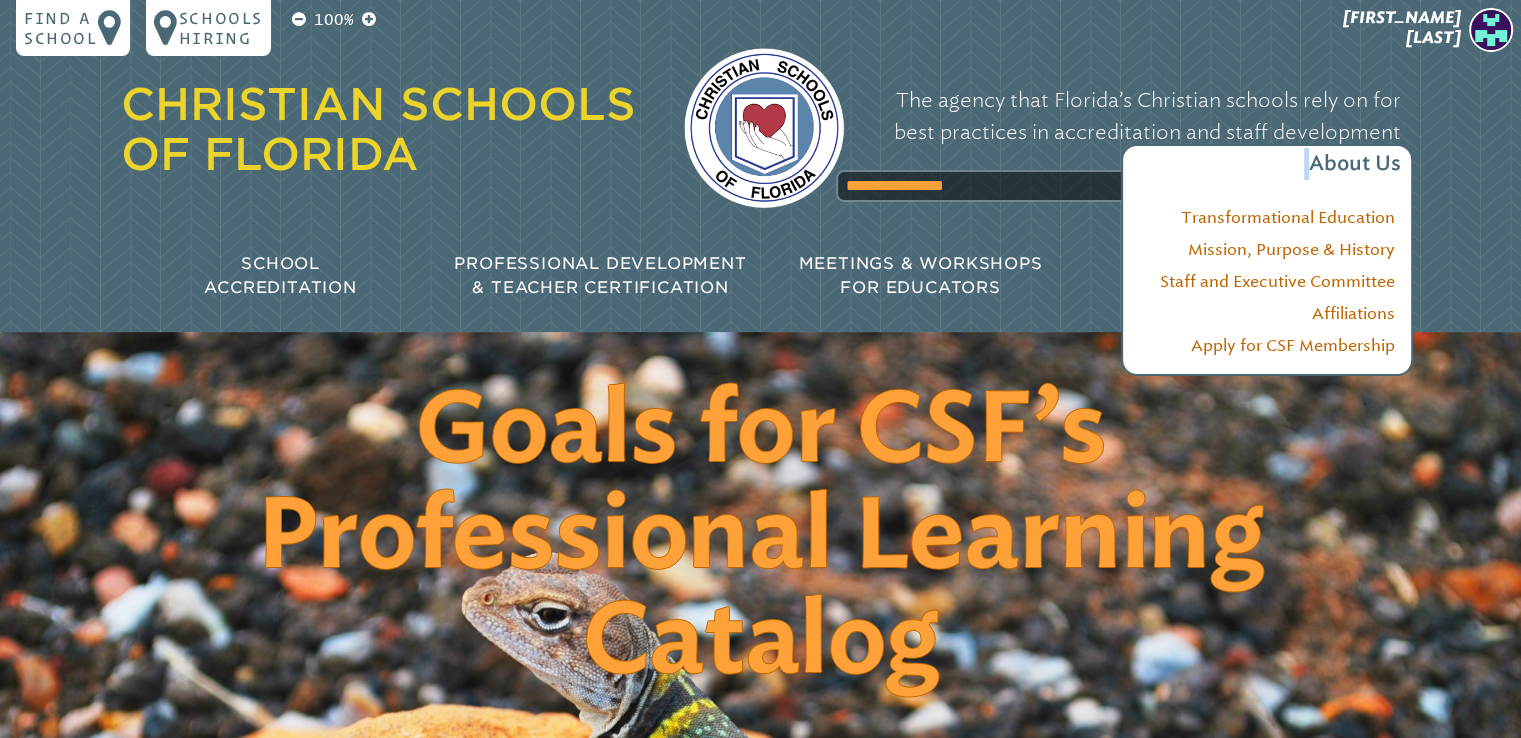 click on "The agency that Florida’s Christian schools rely on for best practices in accreditation and staff development
About Us" at bounding box center (1138, 132) 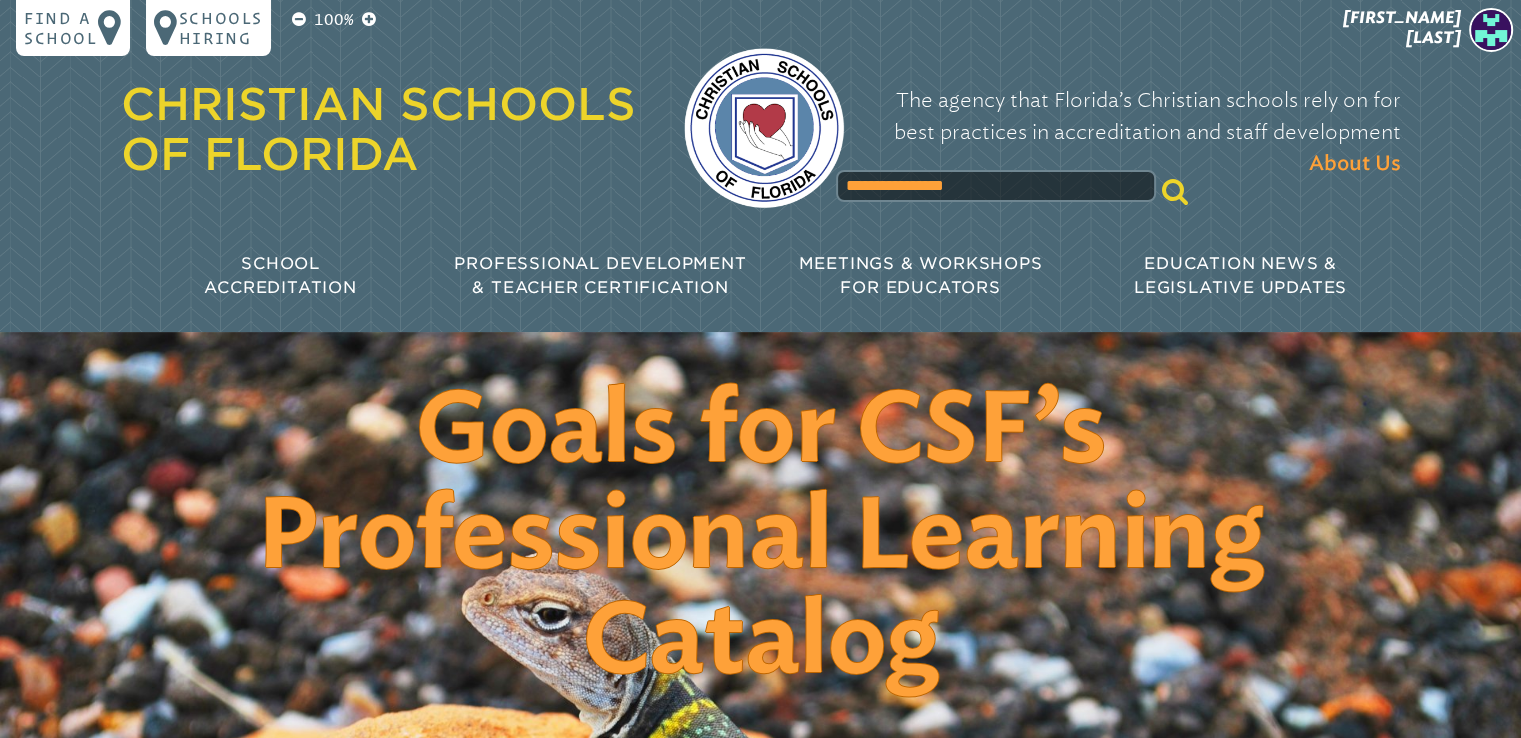 click on "**********" at bounding box center (761, 106) 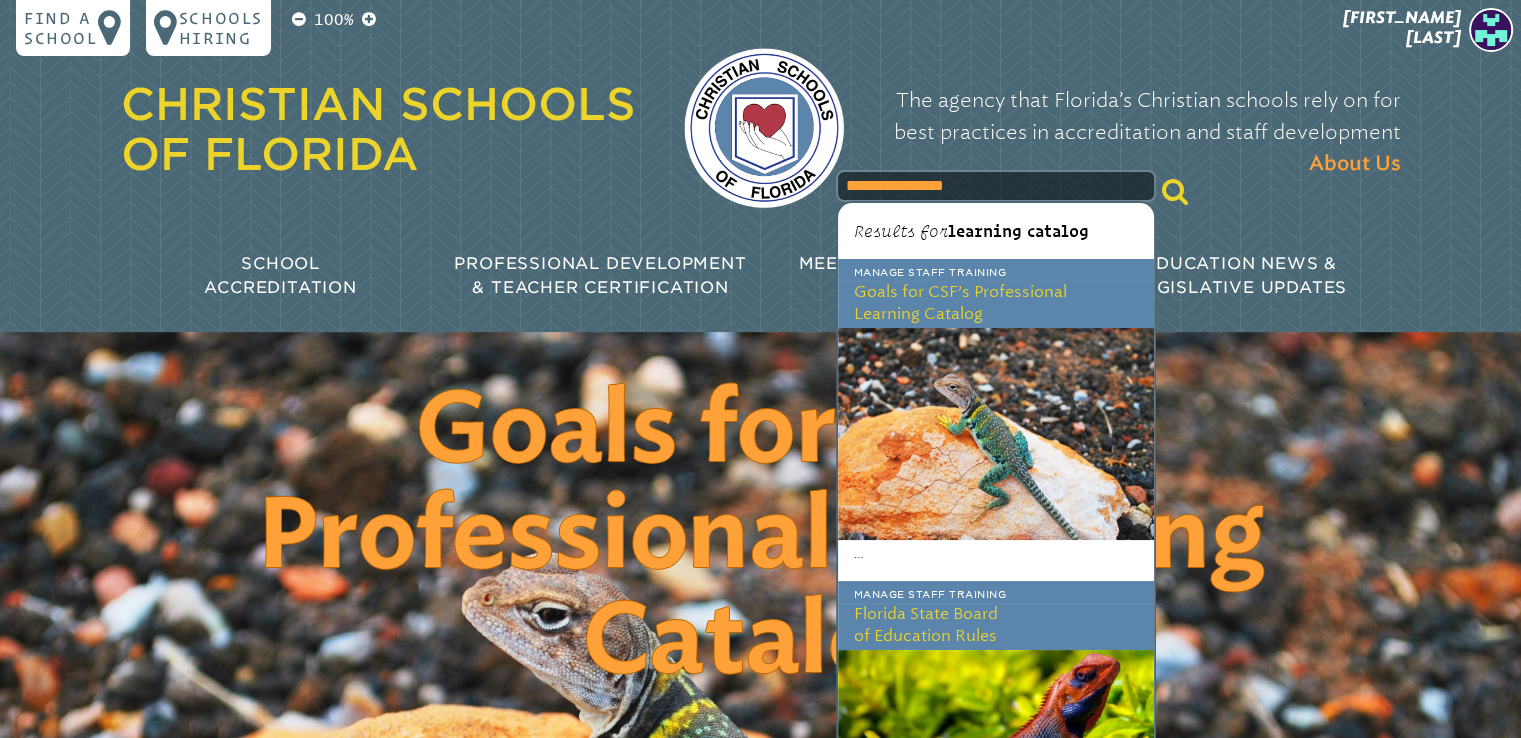 click on "**********" at bounding box center (996, 186) 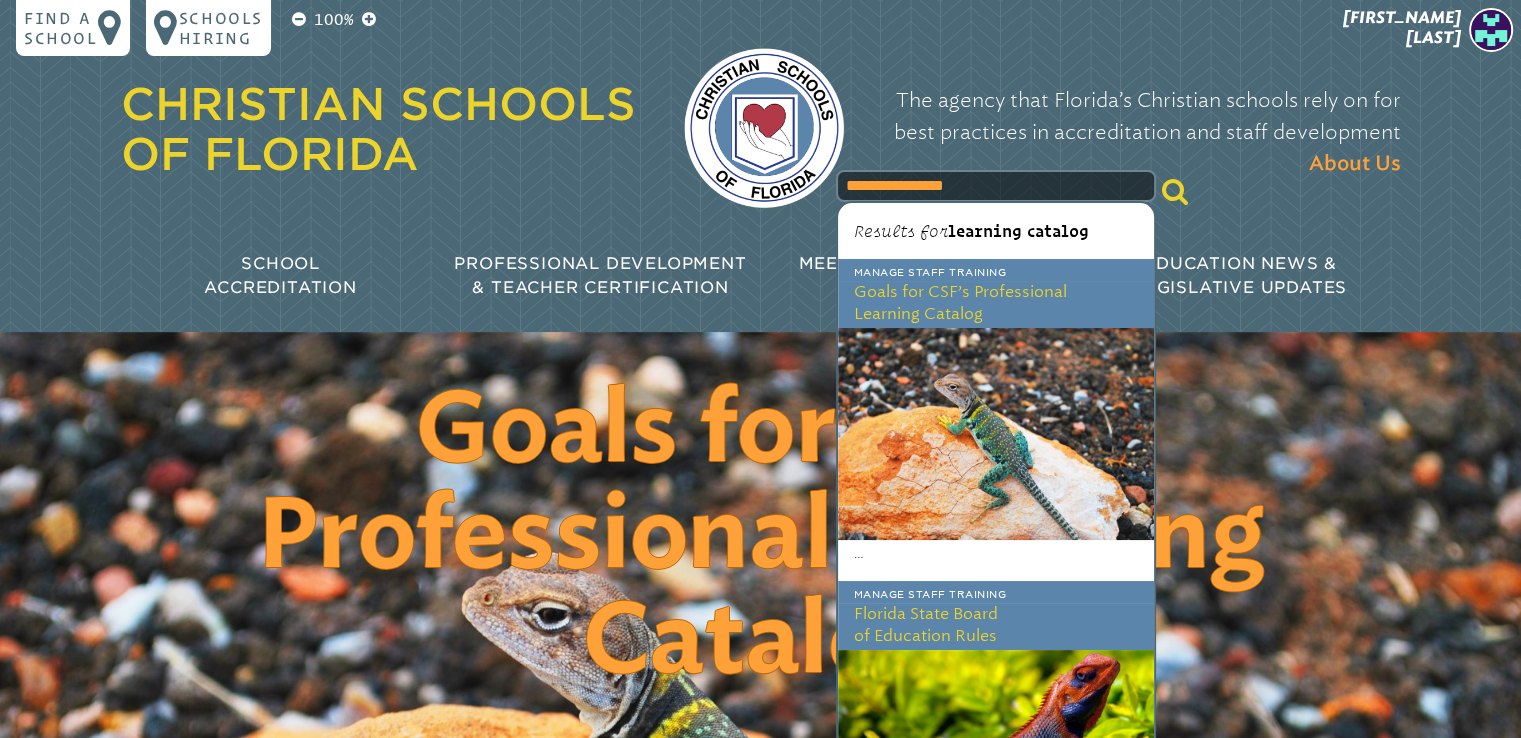 drag, startPoint x: 846, startPoint y: 185, endPoint x: 1020, endPoint y: 177, distance: 174.1838 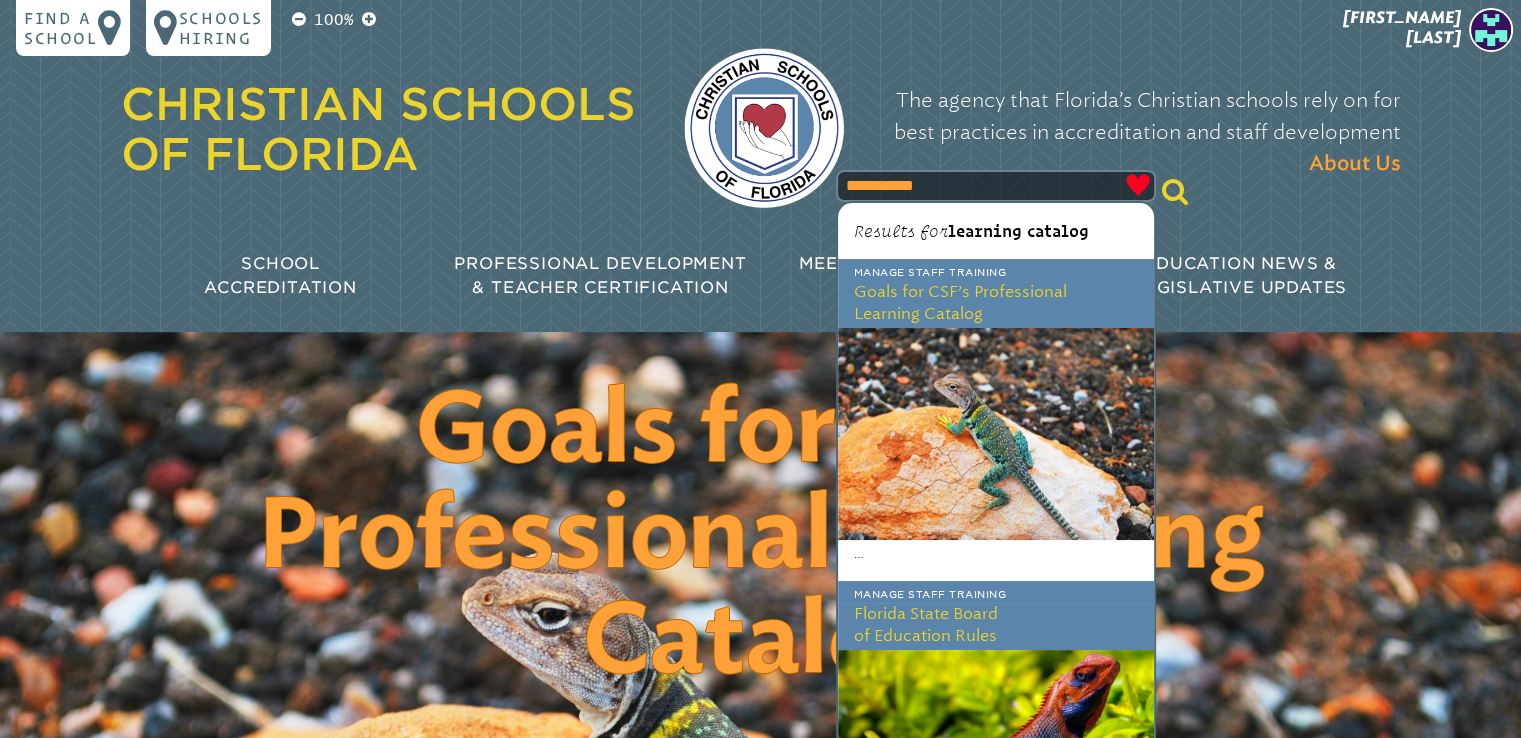 type on "**********" 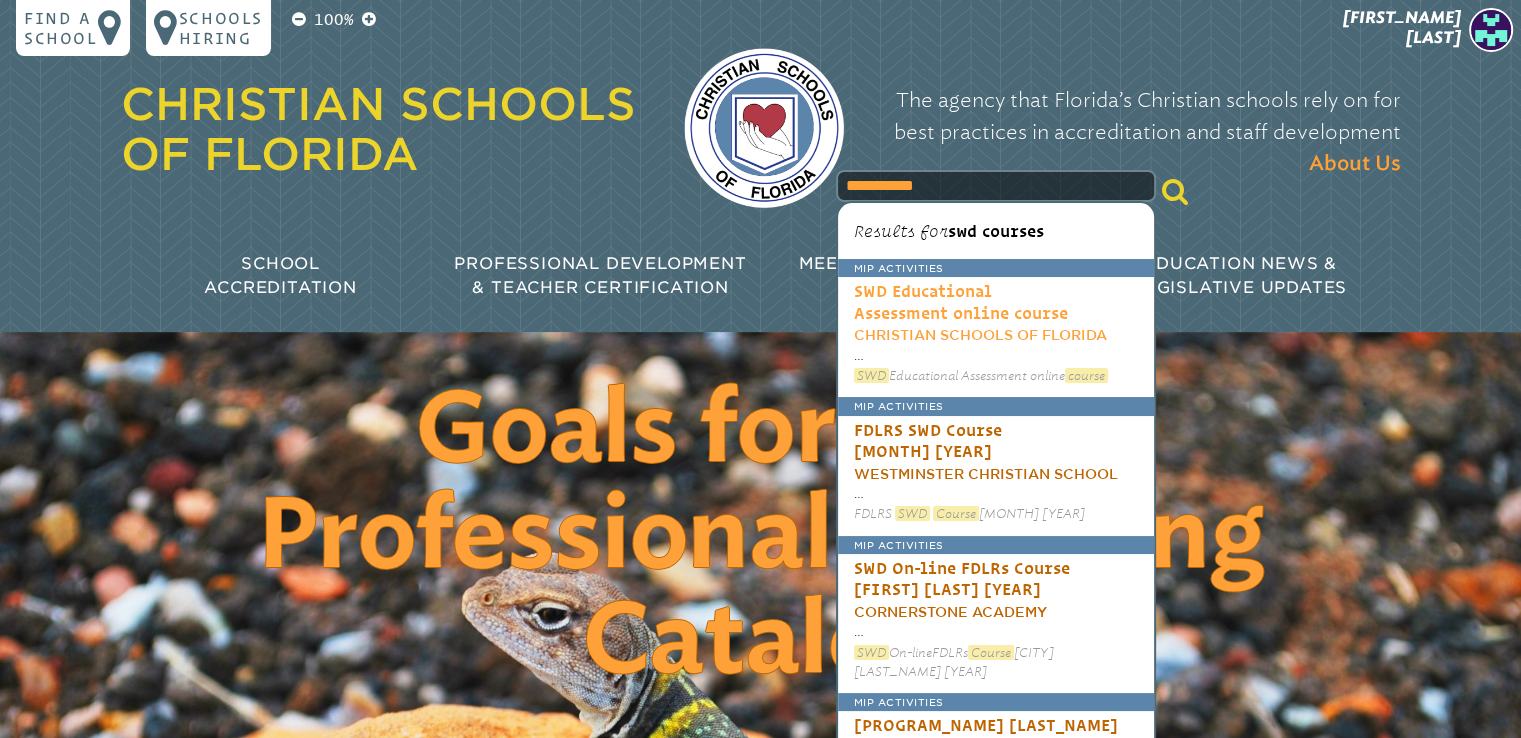 click on "SWD Educational Assessment online course" at bounding box center (961, 301) 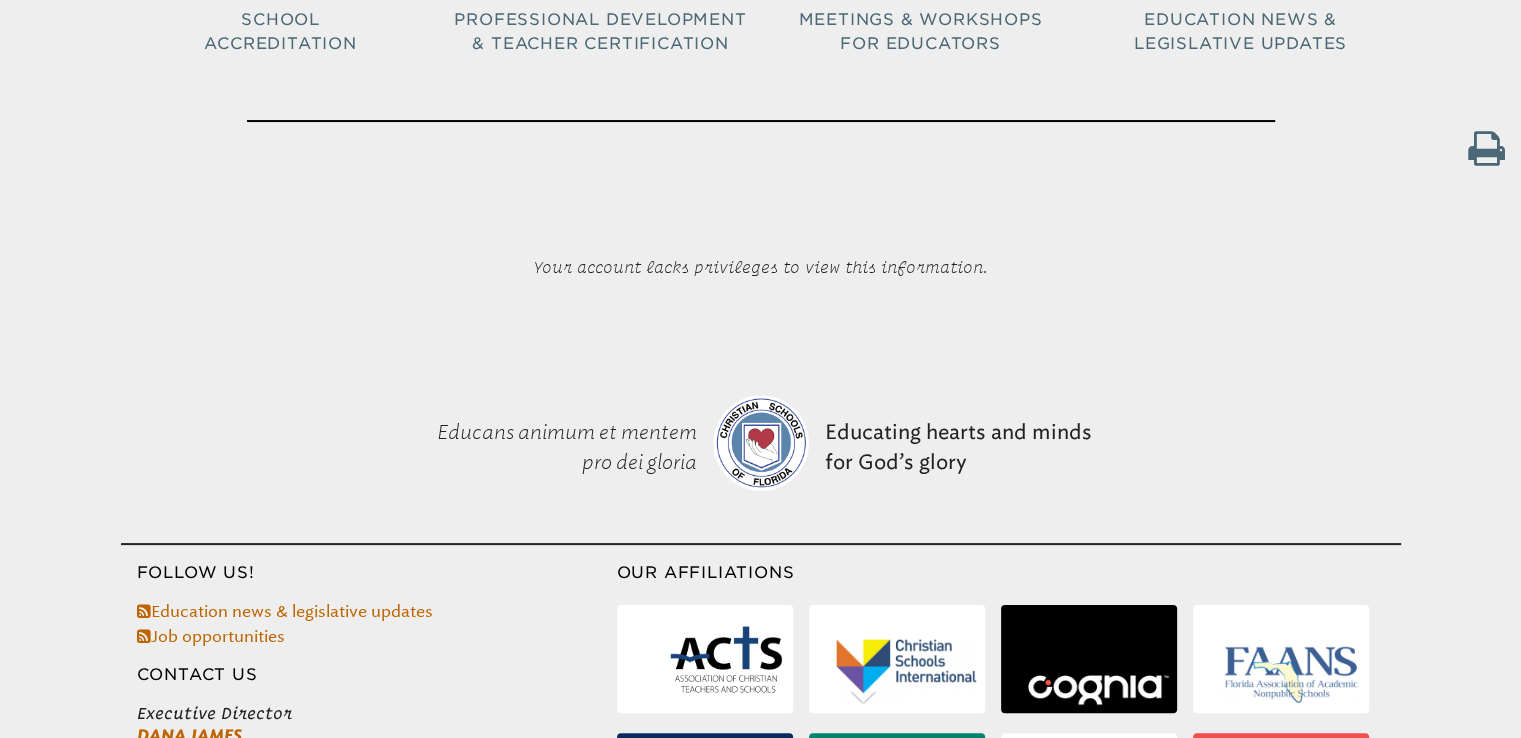 scroll, scrollTop: 0, scrollLeft: 0, axis: both 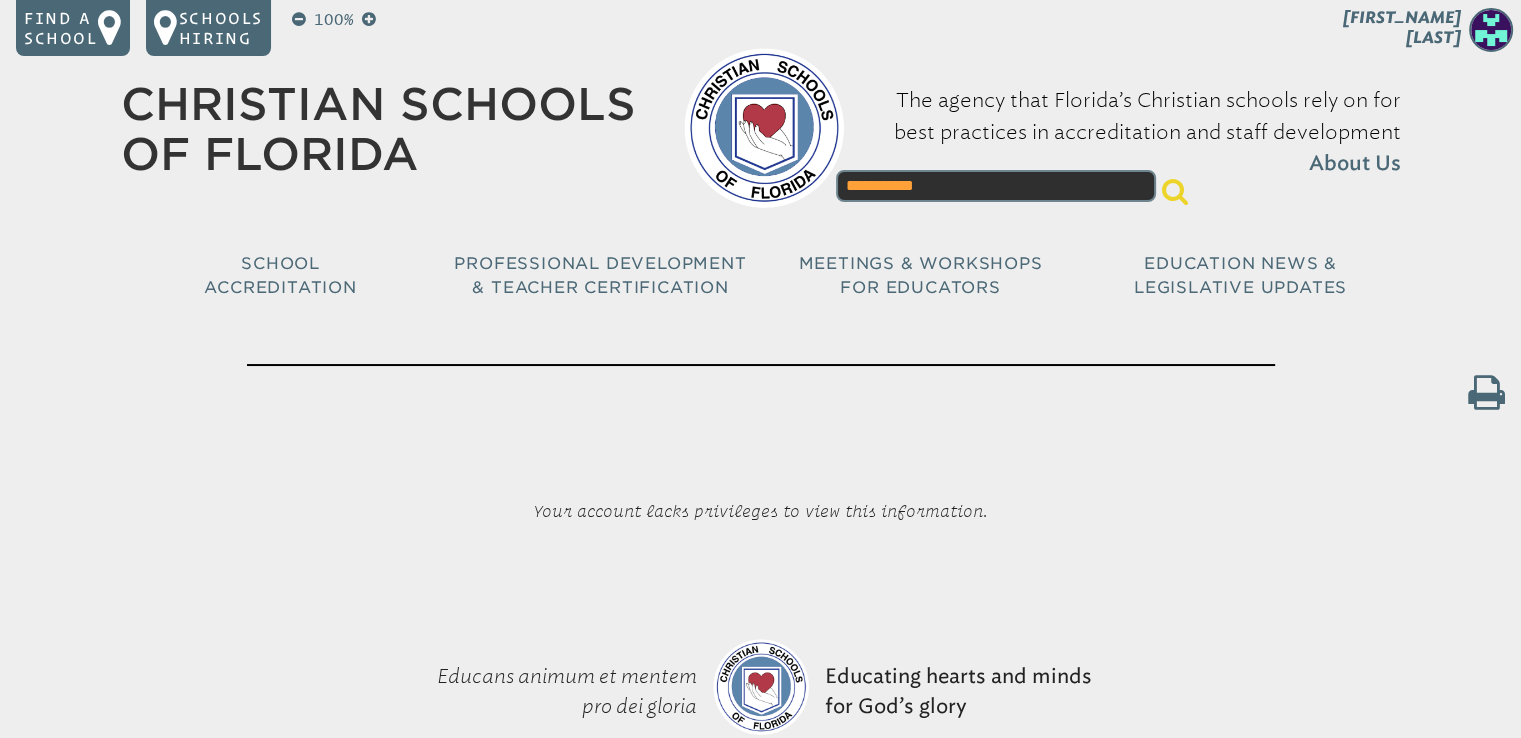 click on "**********" at bounding box center [996, 186] 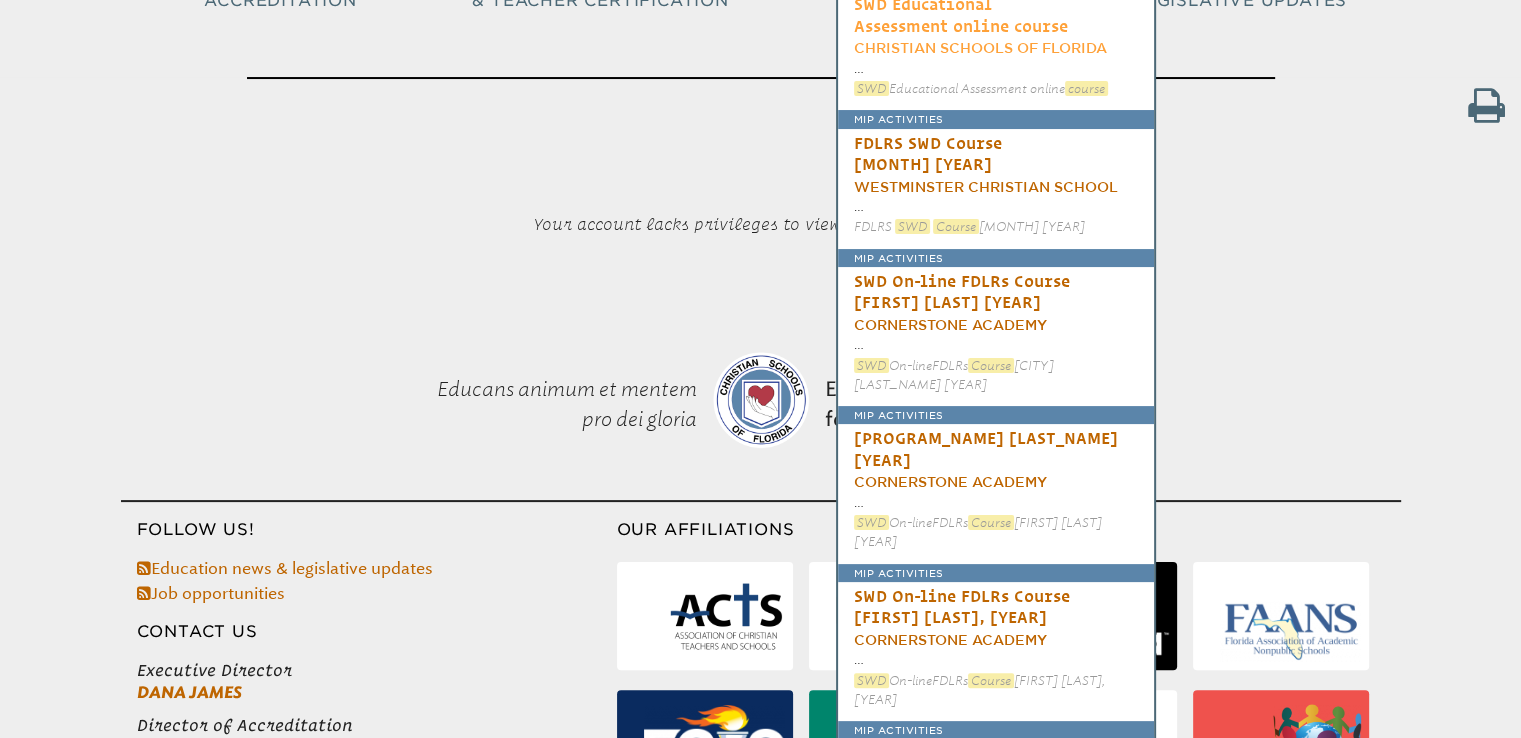 scroll, scrollTop: 0, scrollLeft: 0, axis: both 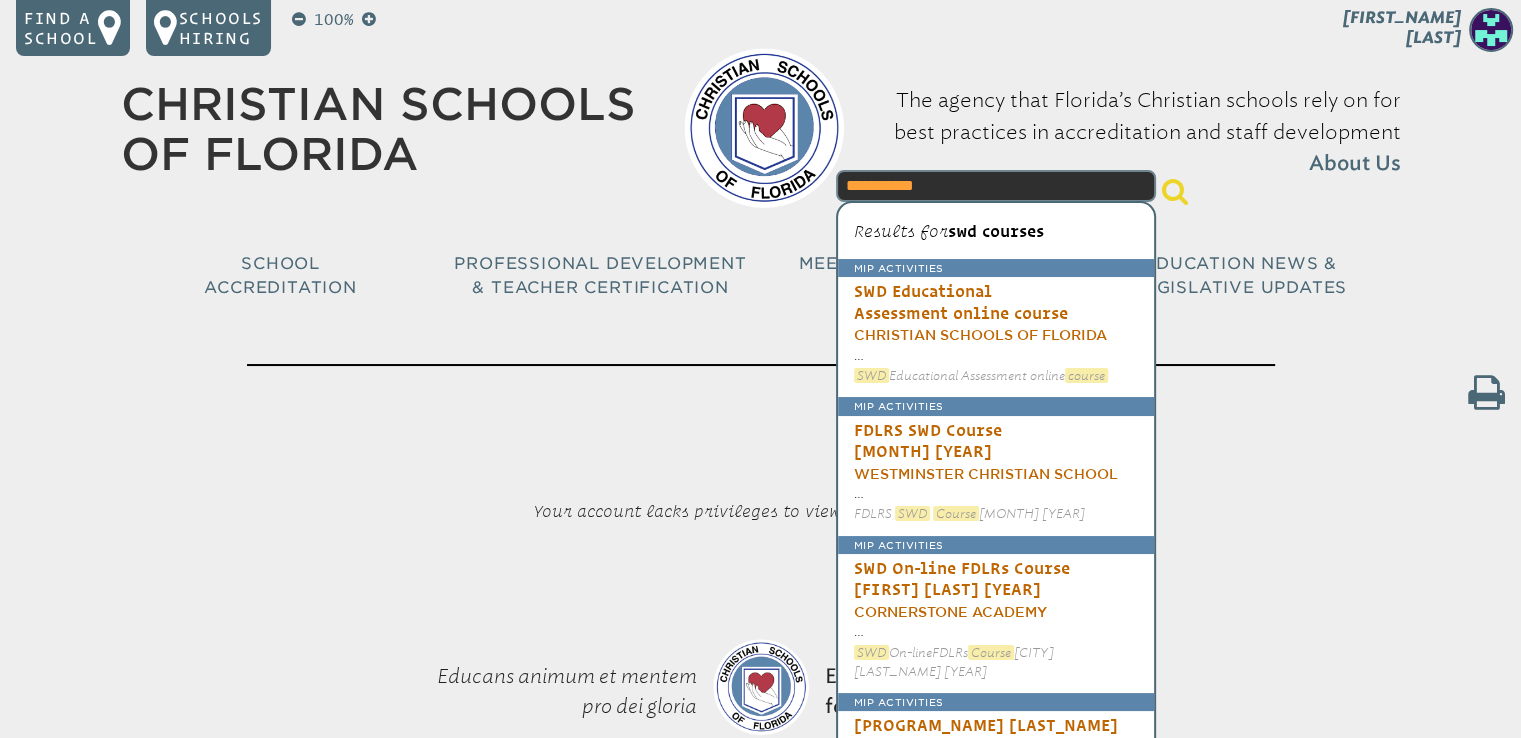 click on "A
Form
MIP-2
About Us
About Us
Transformational Education
Mission, Purpose & History
Staff and Executive Committee
Affiliations
Apply for CSF Membership" at bounding box center [760, 523] 